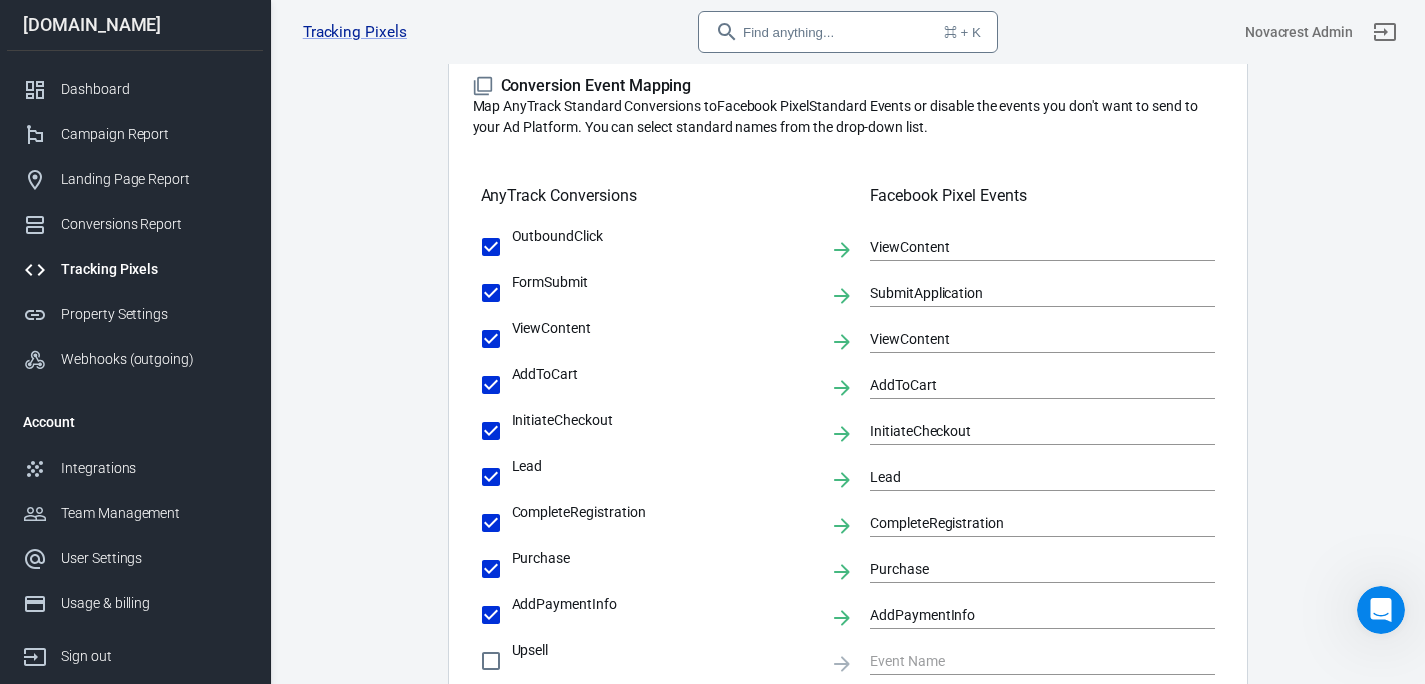 scroll, scrollTop: 0, scrollLeft: 0, axis: both 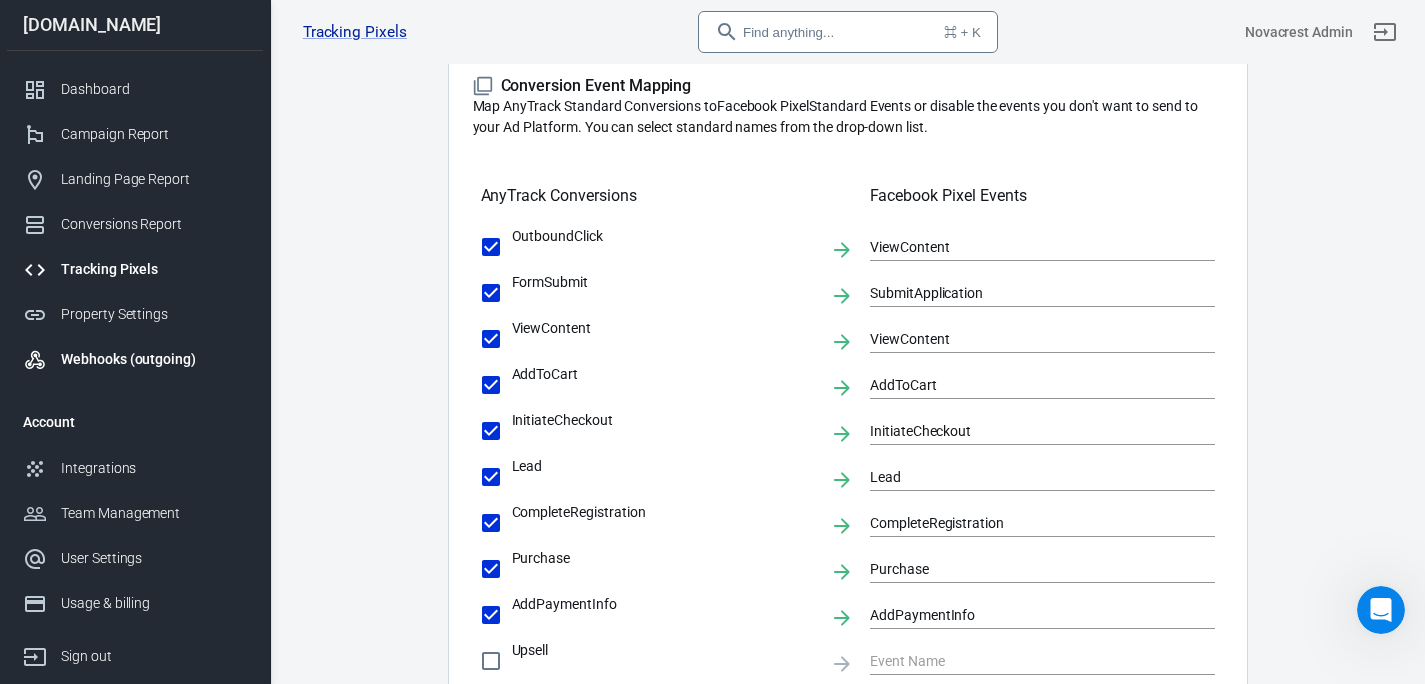 click on "Webhooks (outgoing)" at bounding box center (154, 359) 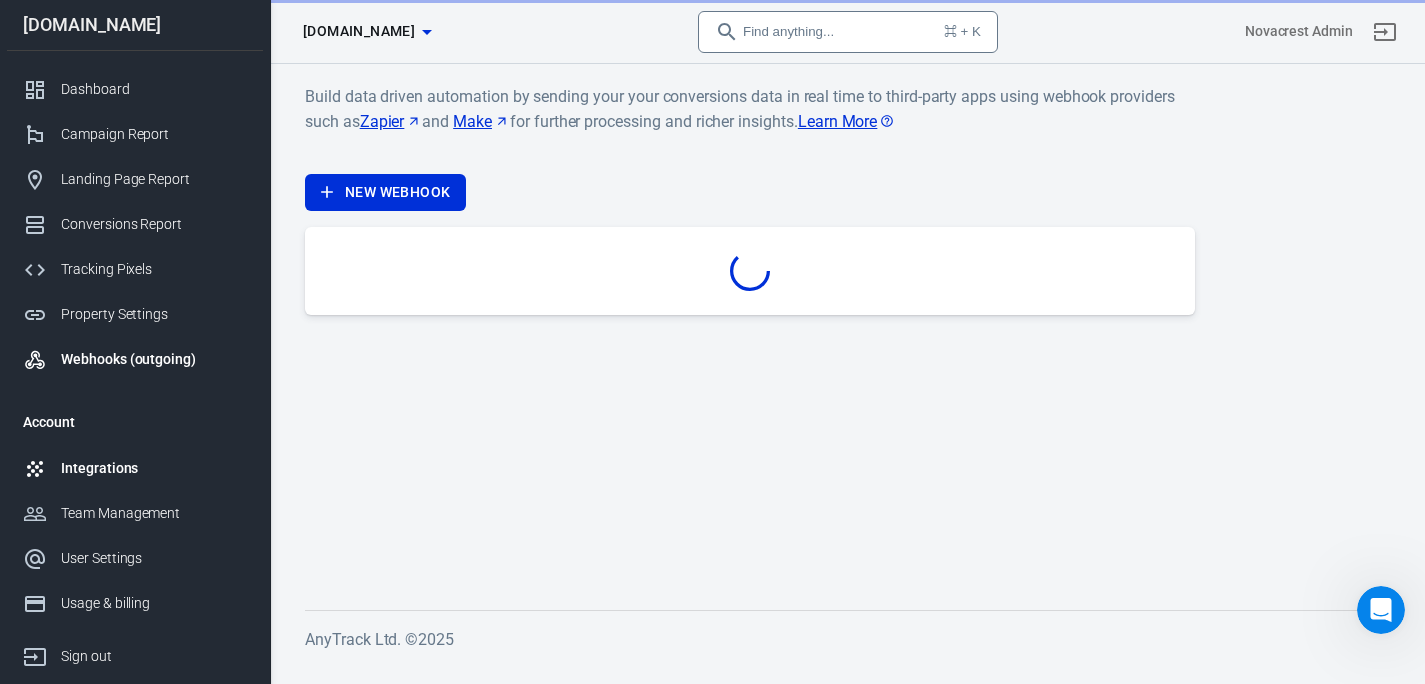 scroll, scrollTop: 0, scrollLeft: 0, axis: both 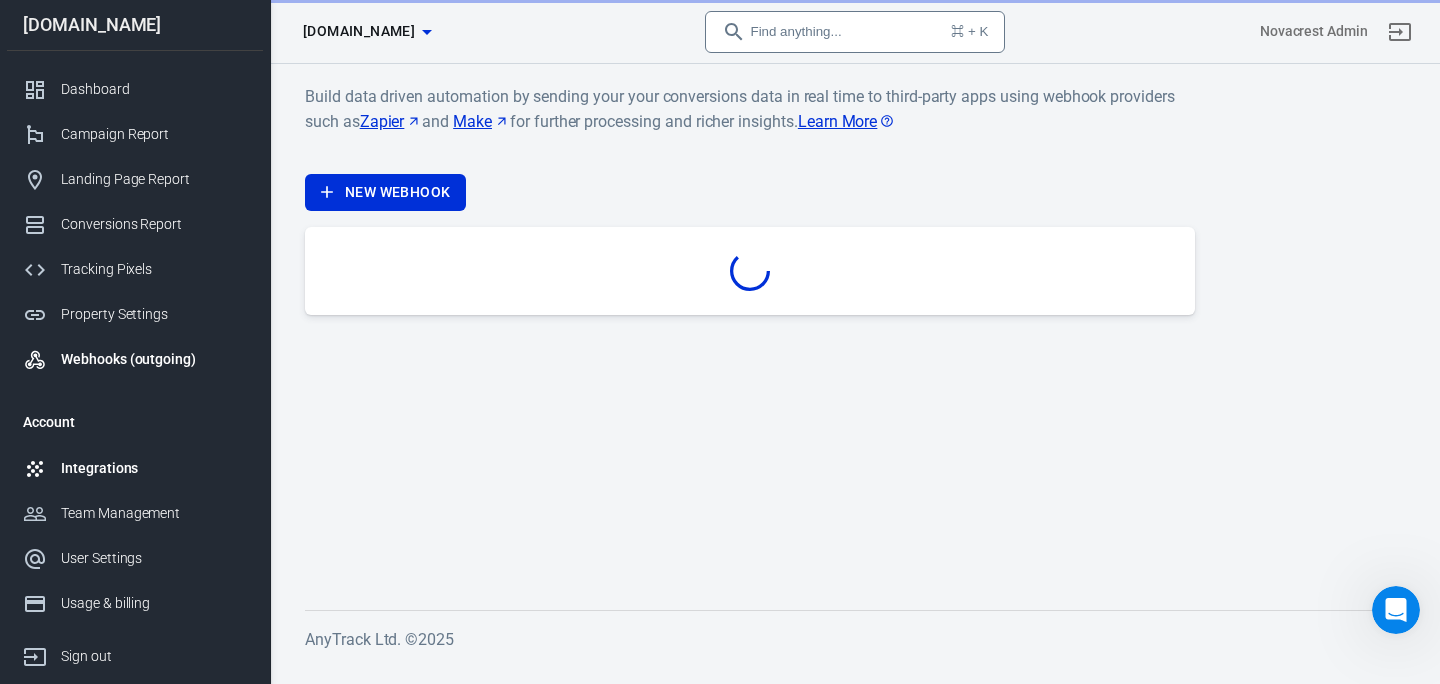 click on "Integrations" at bounding box center (135, 468) 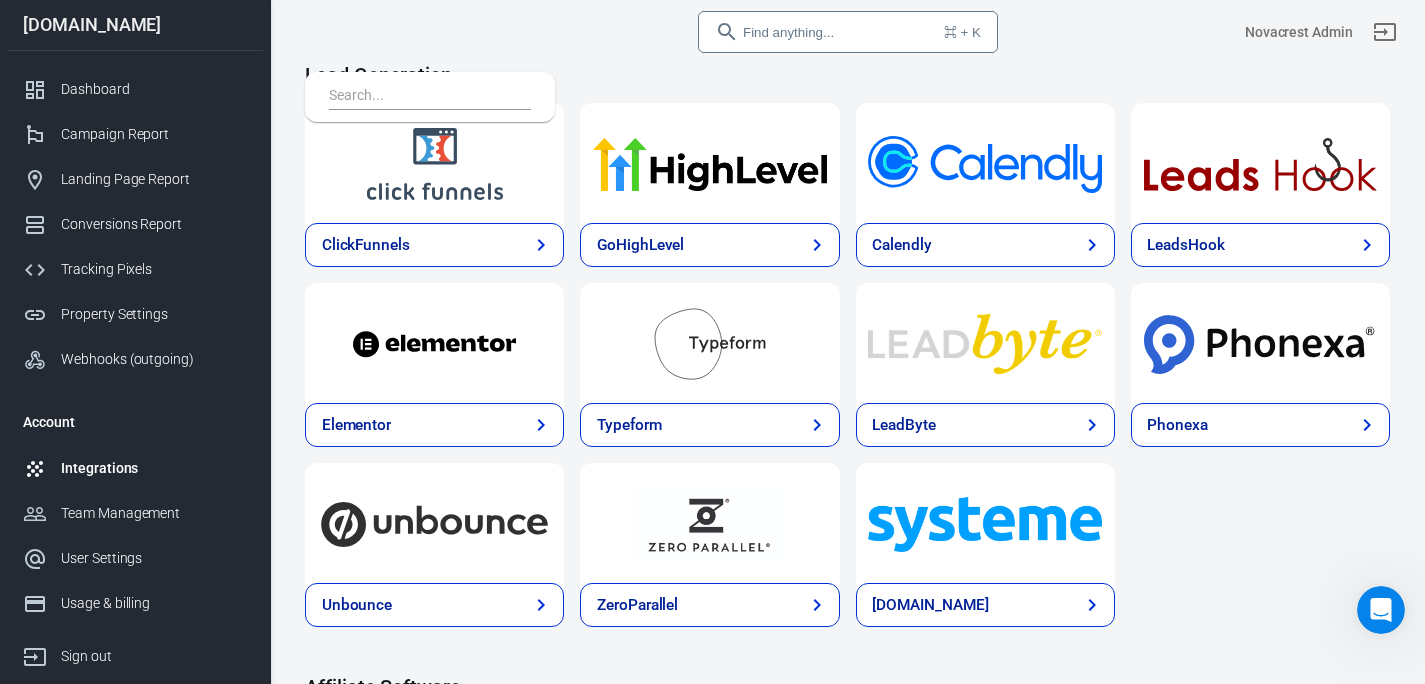 scroll, scrollTop: 1271, scrollLeft: 0, axis: vertical 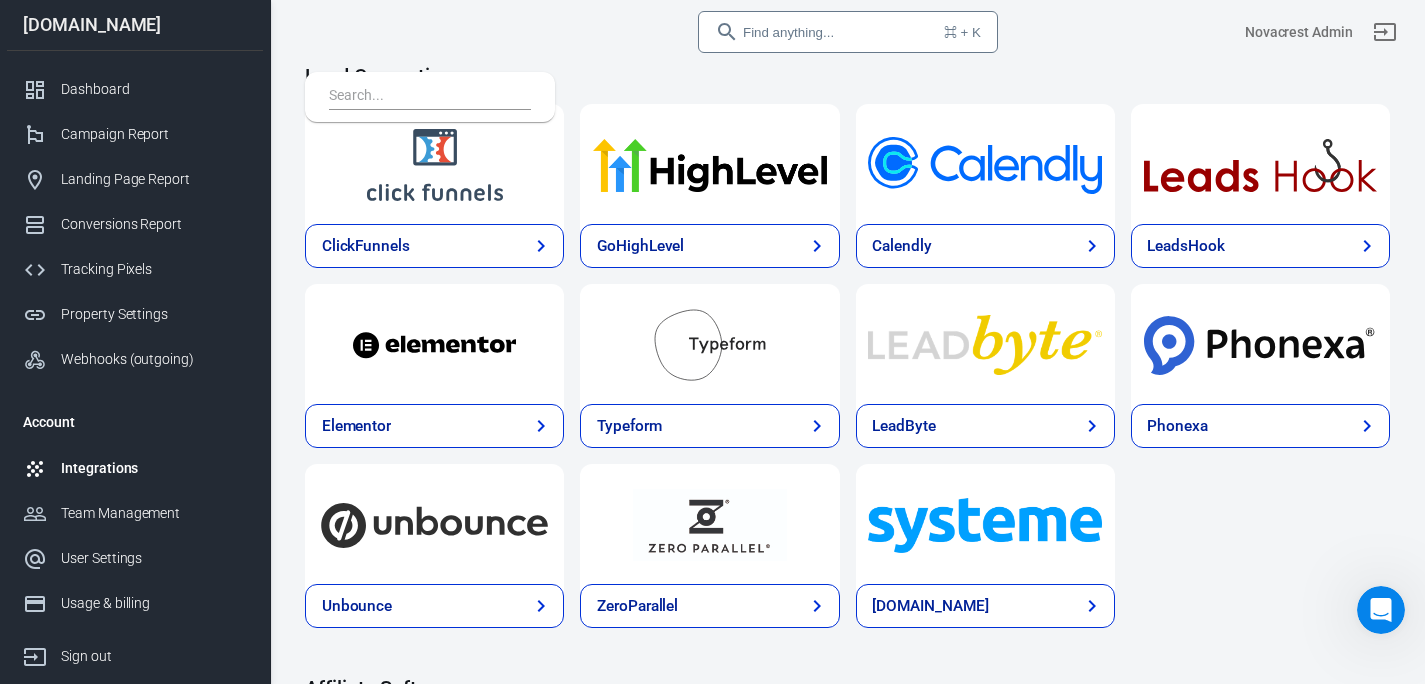 click on "GoHighLevel" at bounding box center (709, 246) 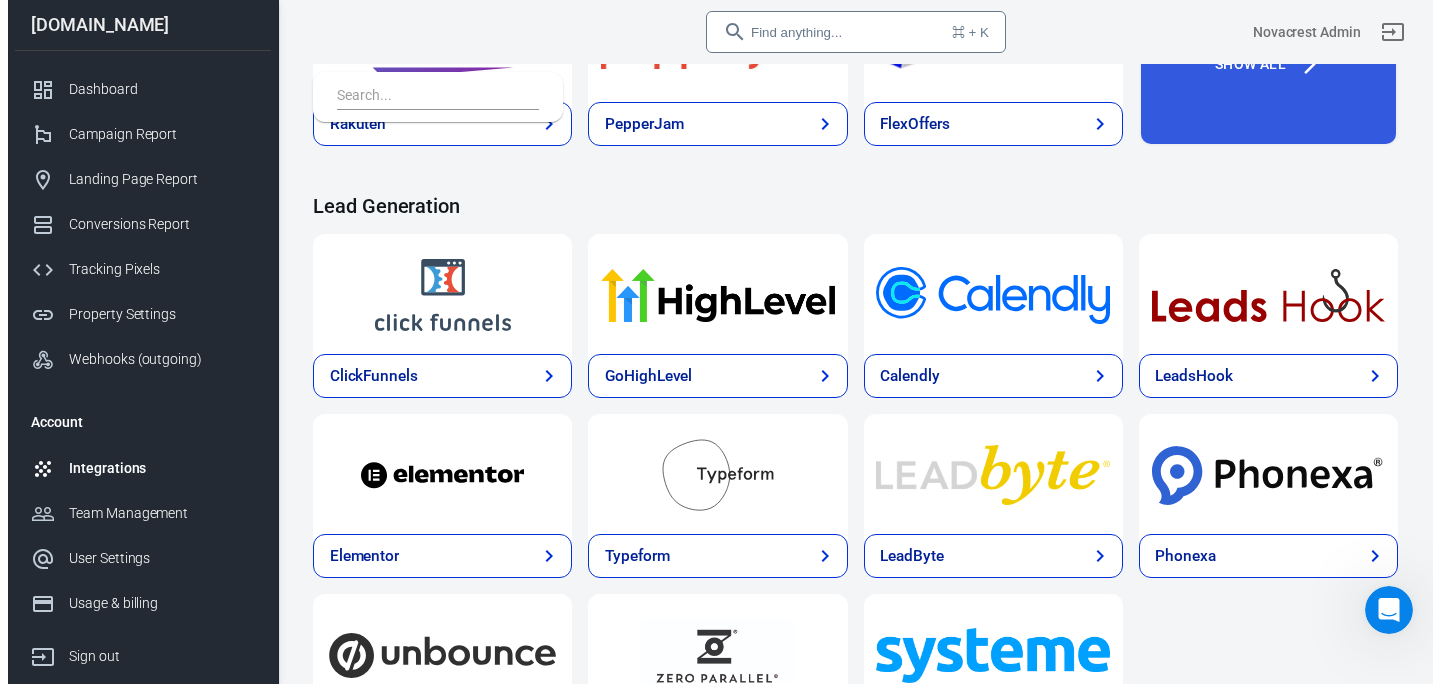 scroll, scrollTop: 1139, scrollLeft: 0, axis: vertical 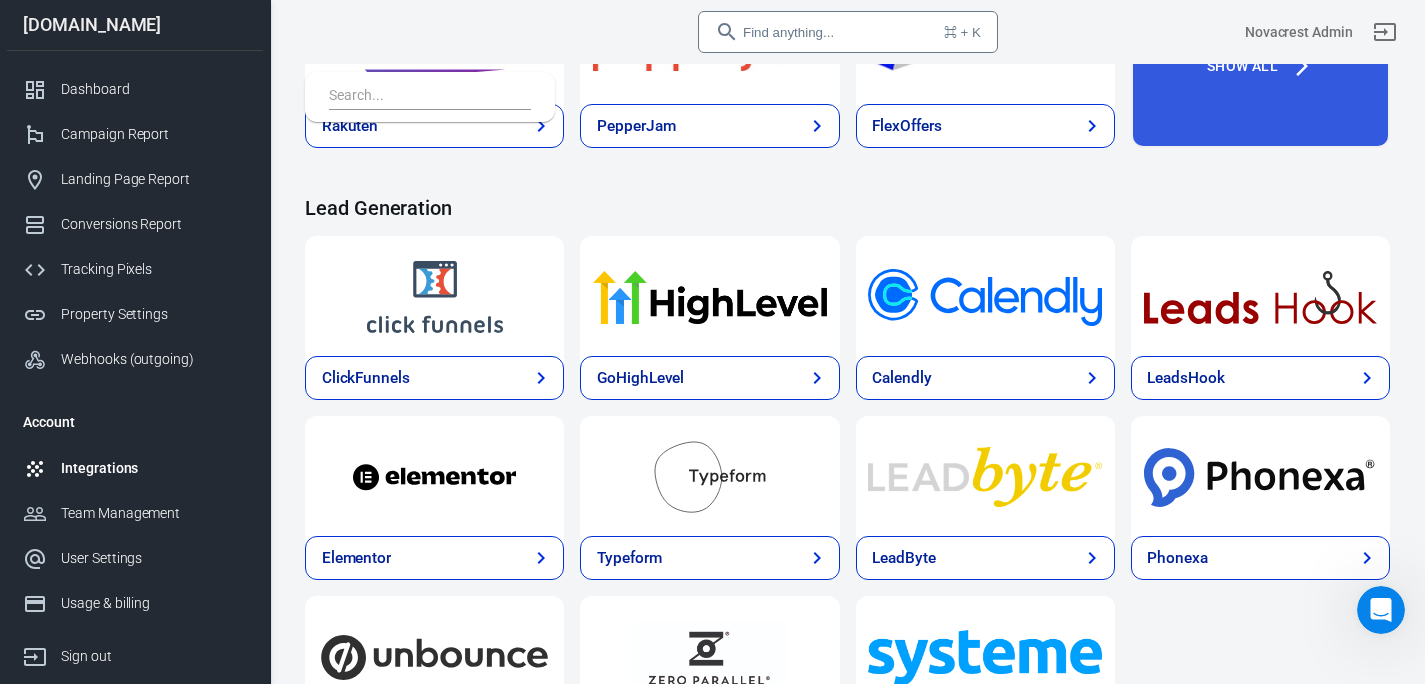 click at bounding box center (709, 296) 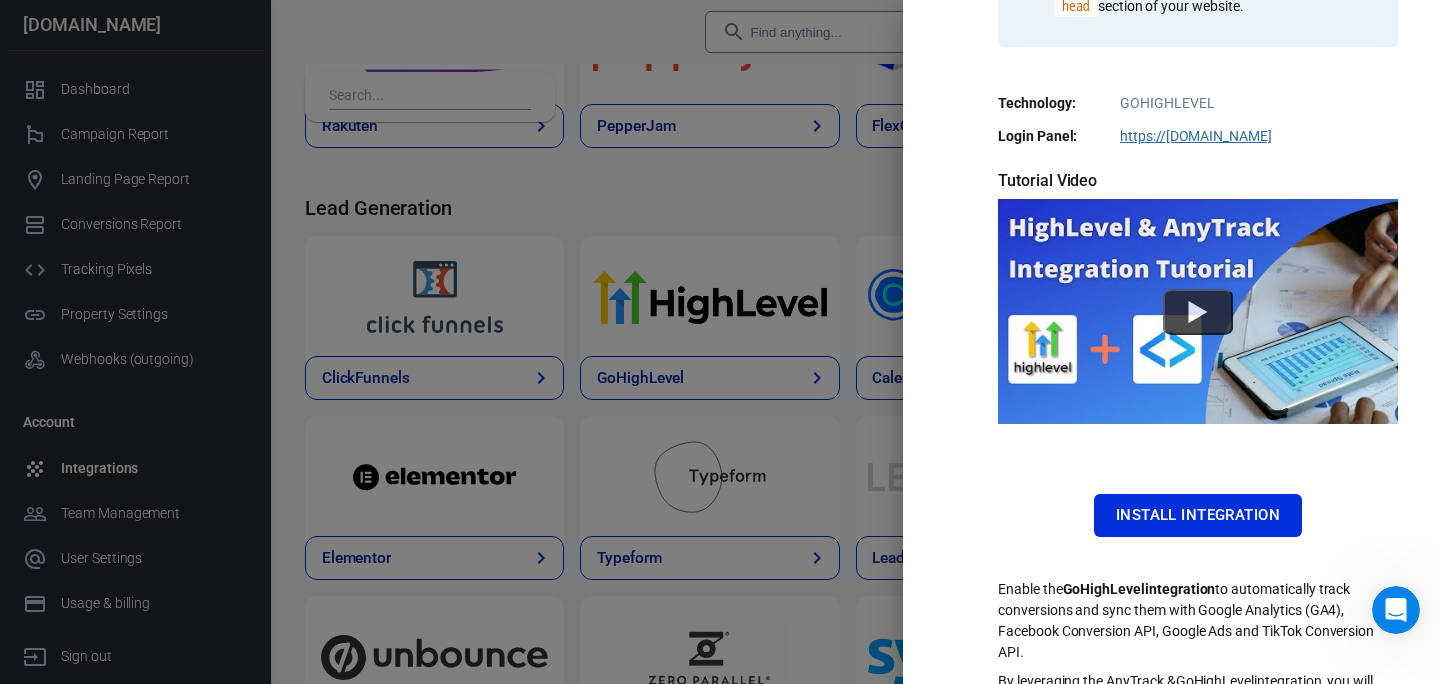scroll, scrollTop: 465, scrollLeft: 0, axis: vertical 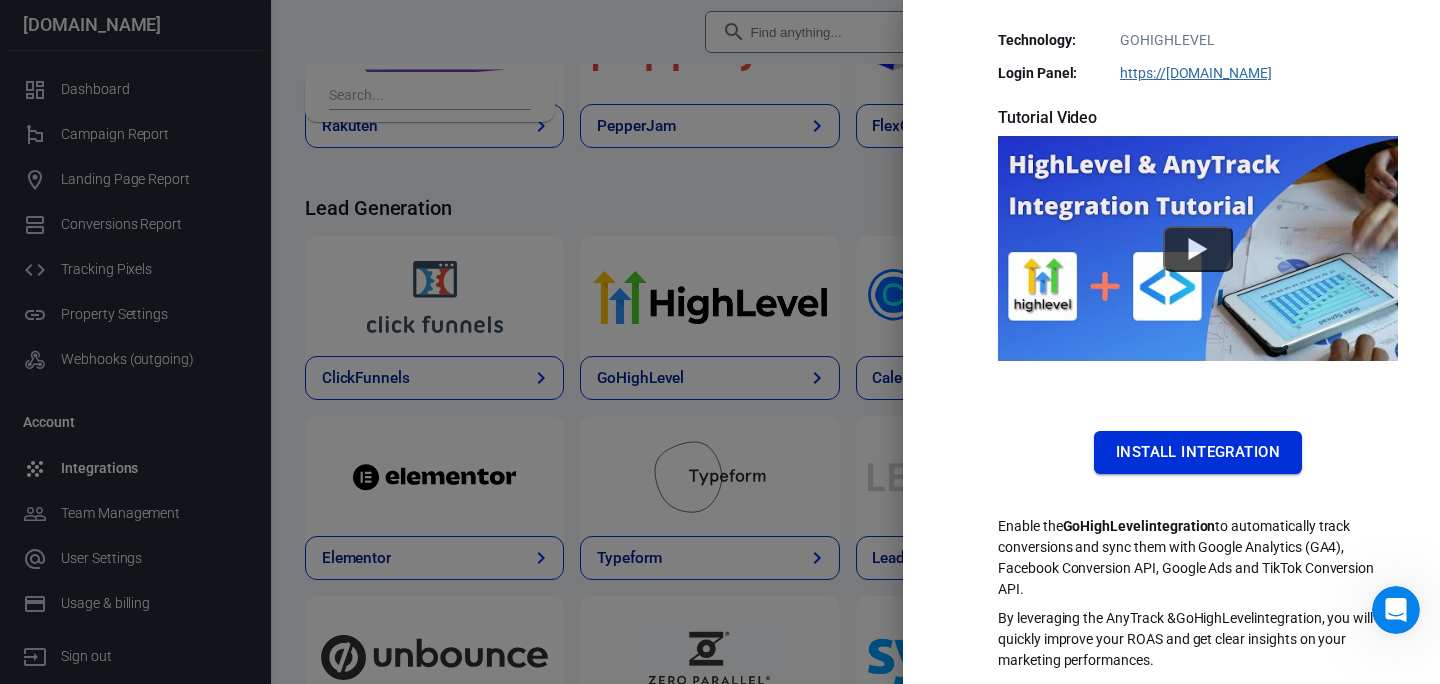 click on "Install Integration" at bounding box center (1198, 452) 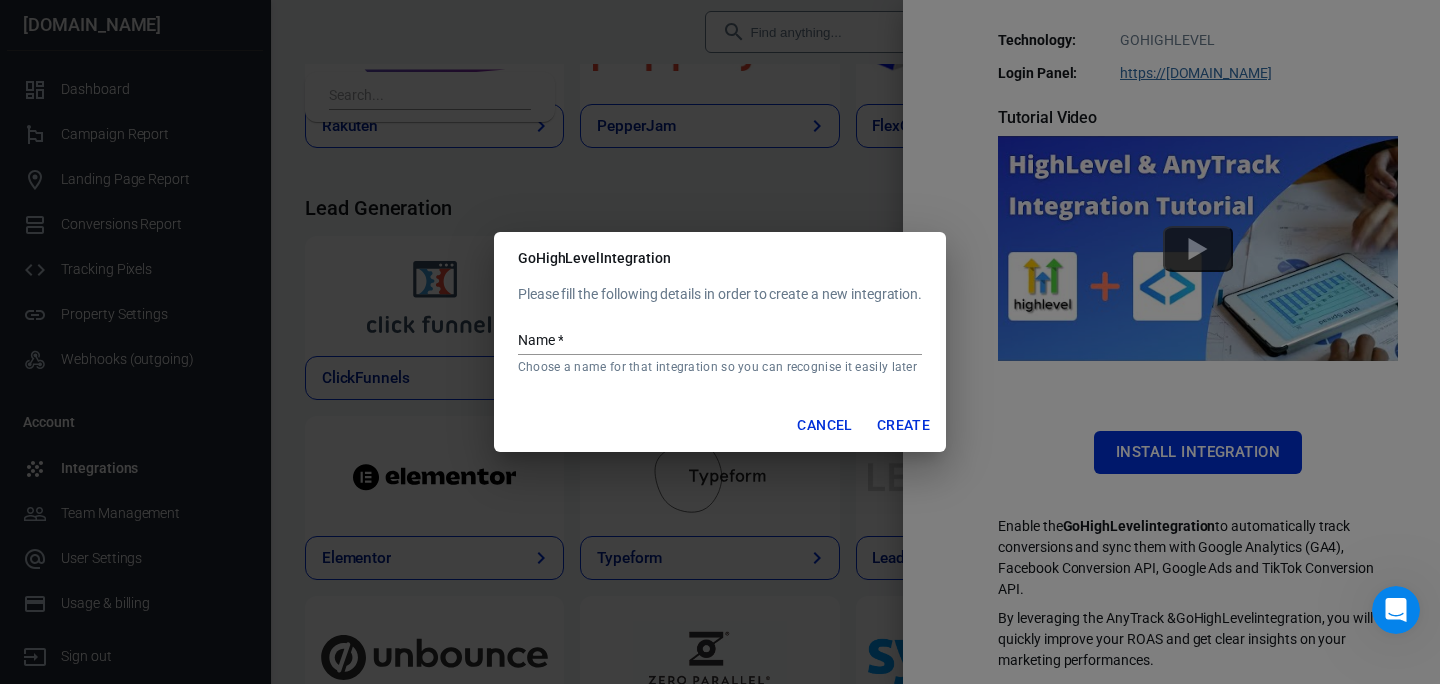 click on "Name   * Choose a name for that integration so you can recognise it easily later" at bounding box center [720, 344] 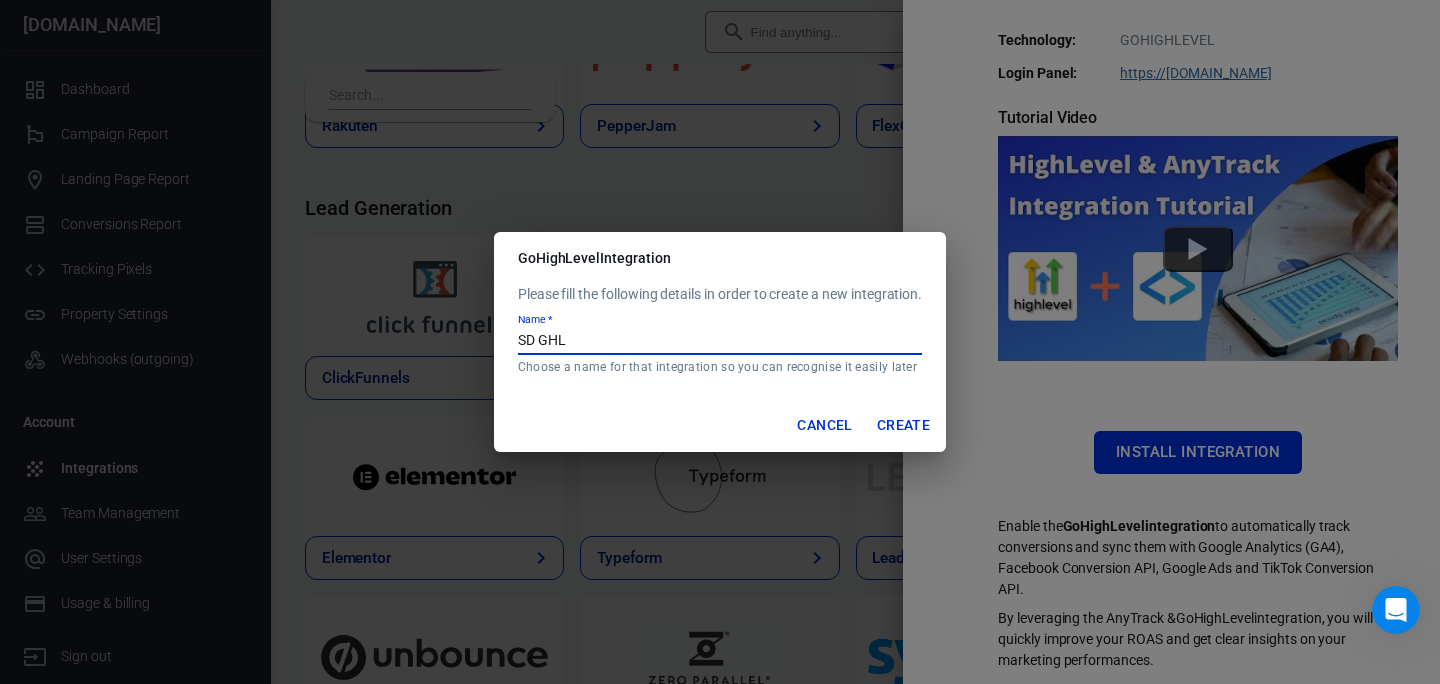 type on "SD GHL" 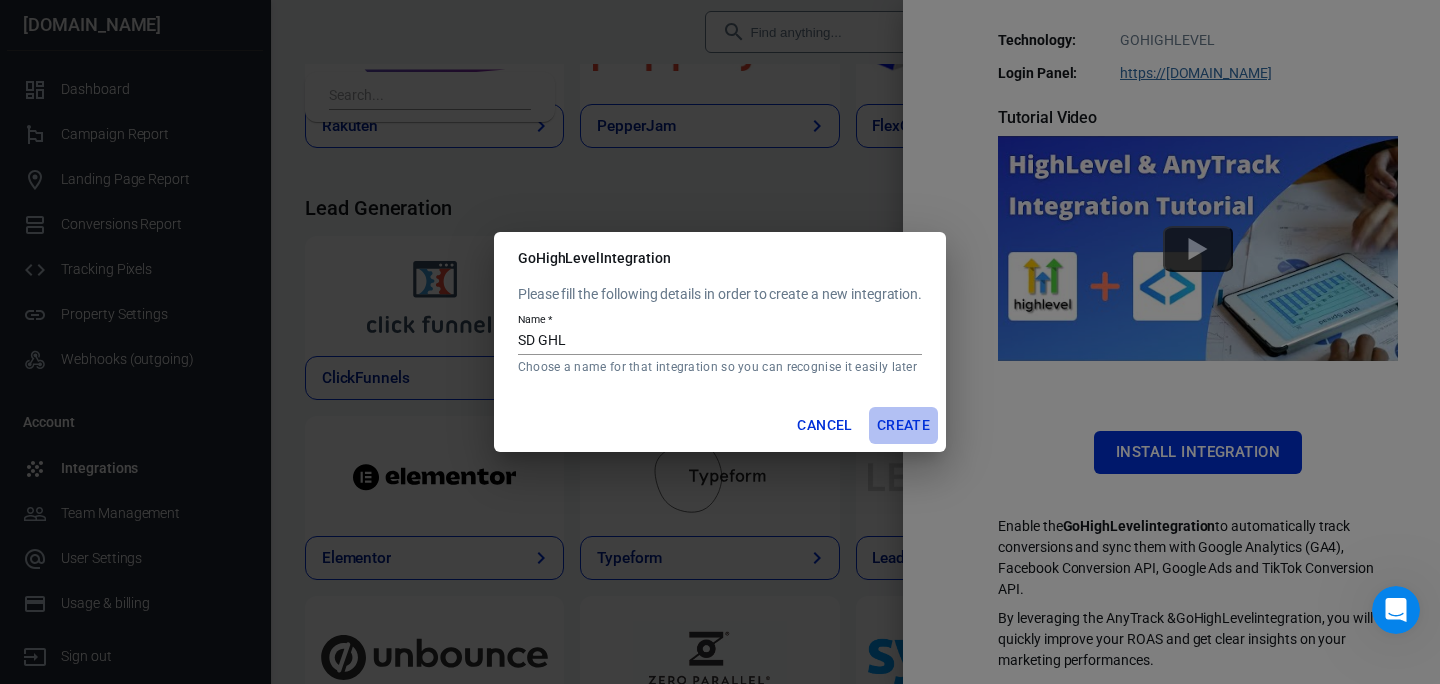 click on "Create" at bounding box center (903, 425) 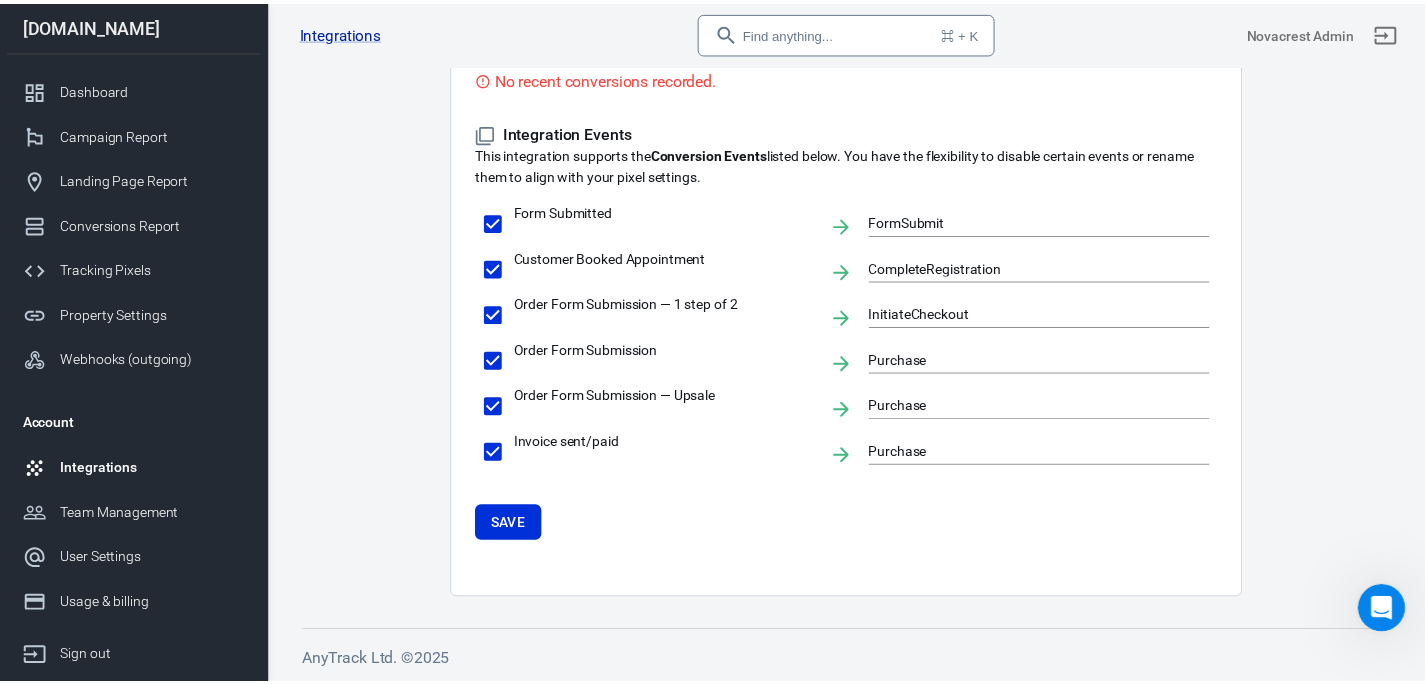 scroll, scrollTop: 0, scrollLeft: 0, axis: both 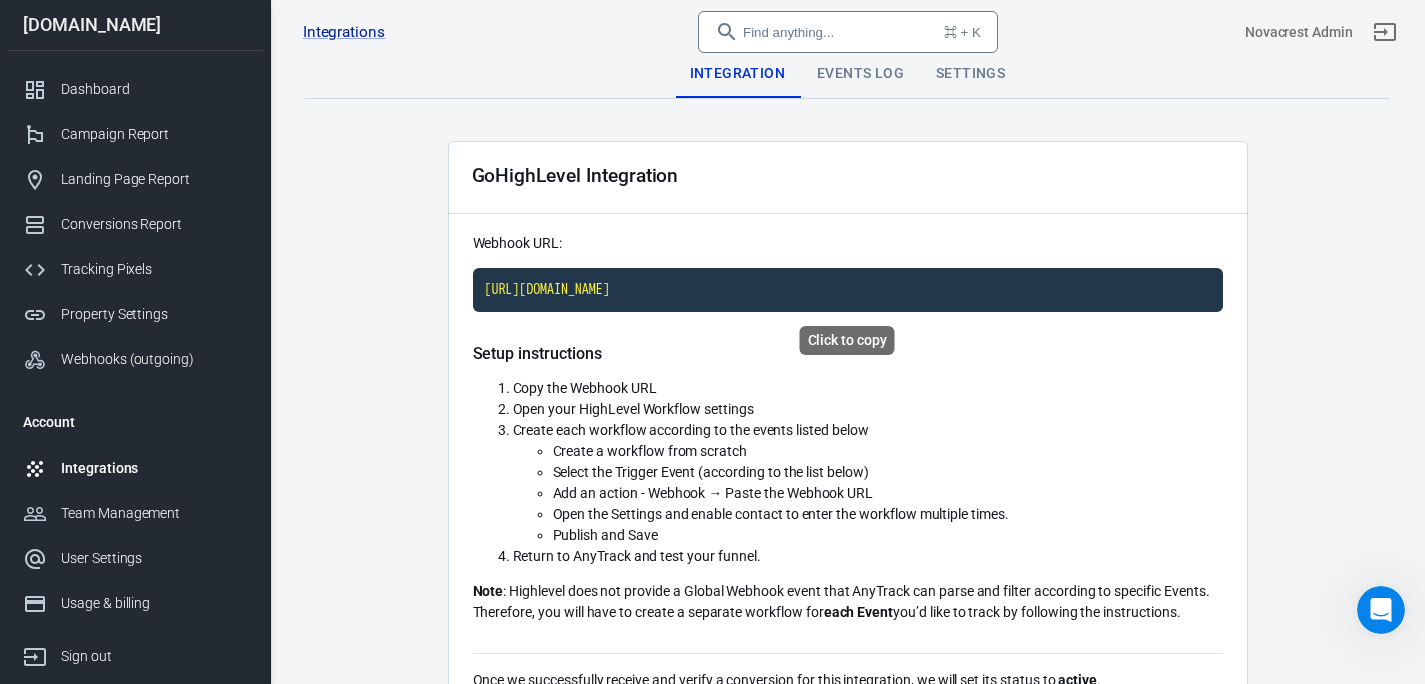 click on "[URL][DOMAIN_NAME]" at bounding box center [848, 290] 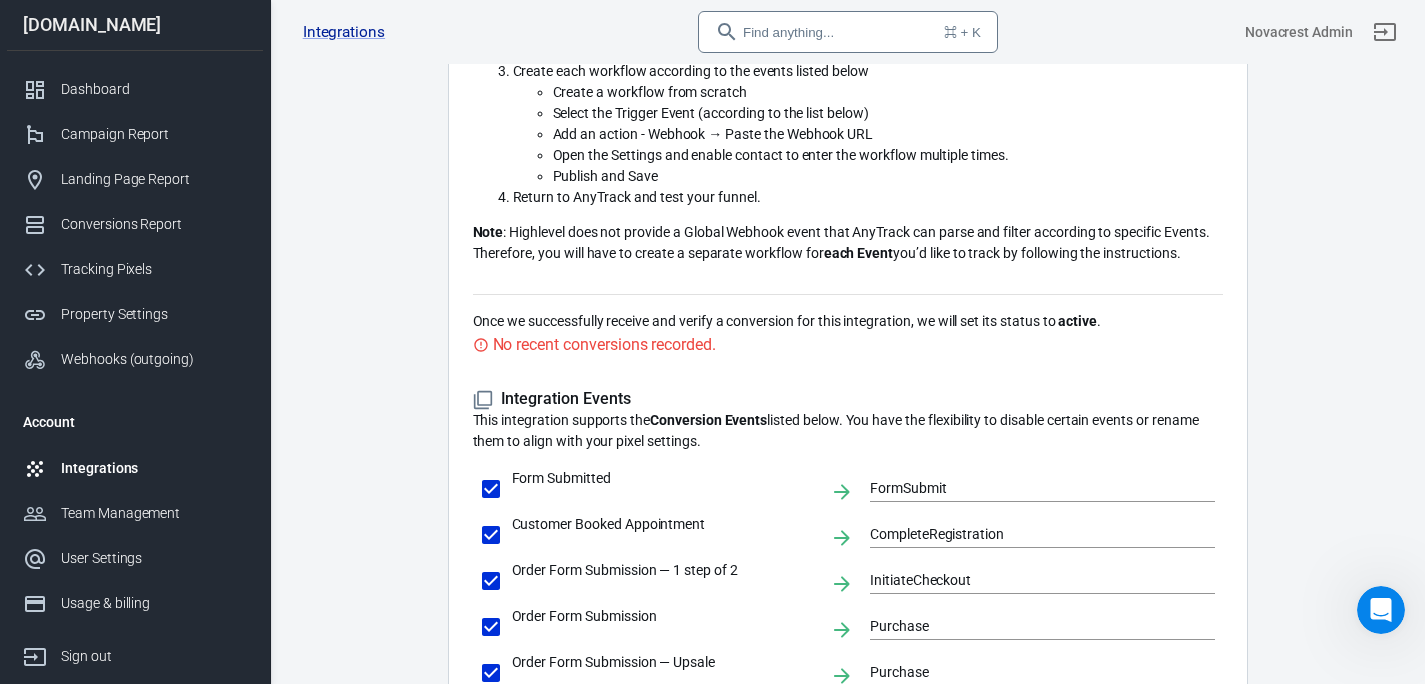 scroll, scrollTop: 569, scrollLeft: 0, axis: vertical 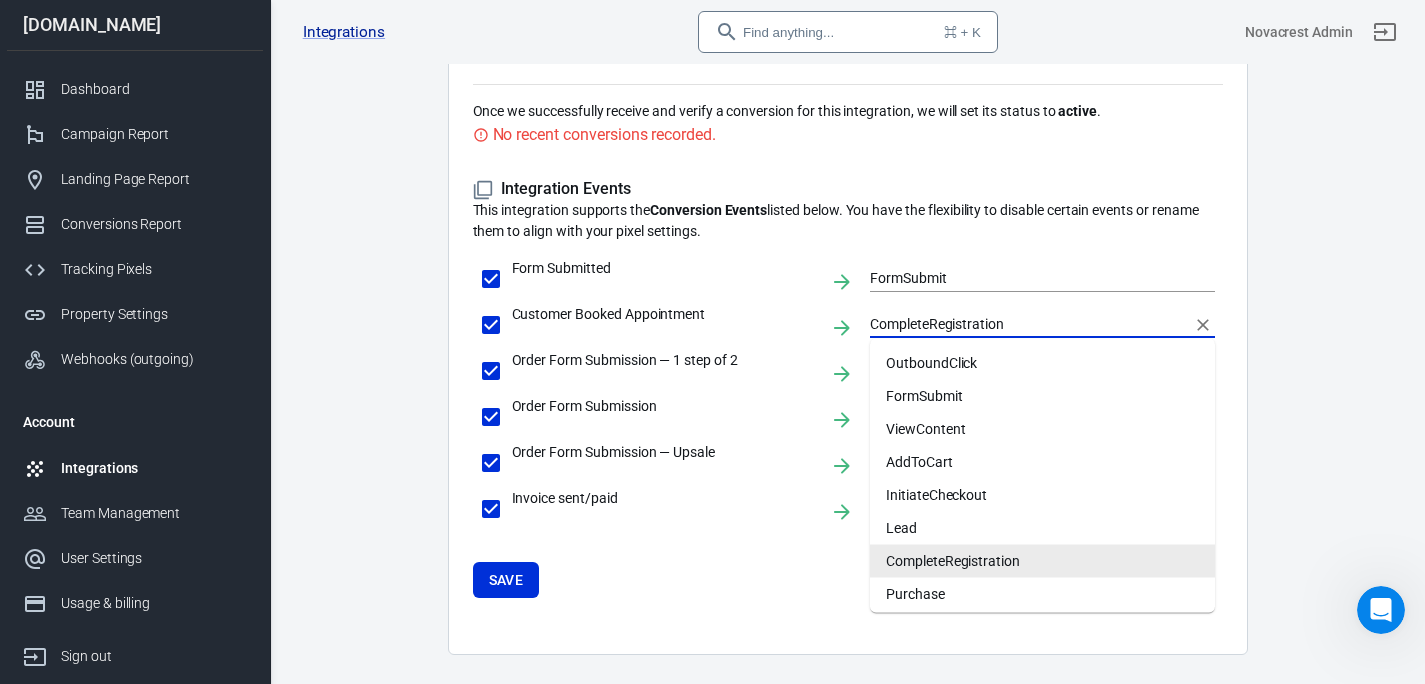 click on "CompleteRegistration" at bounding box center [1027, 324] 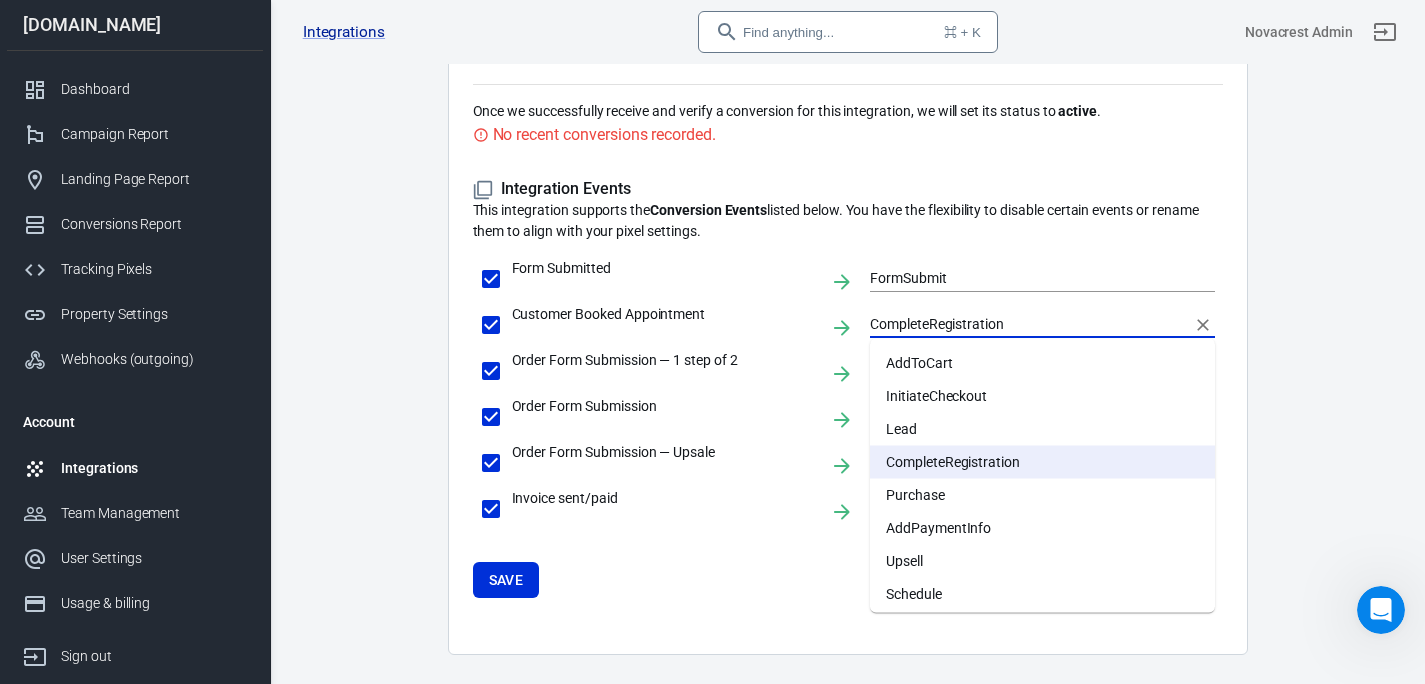 scroll, scrollTop: 185, scrollLeft: 0, axis: vertical 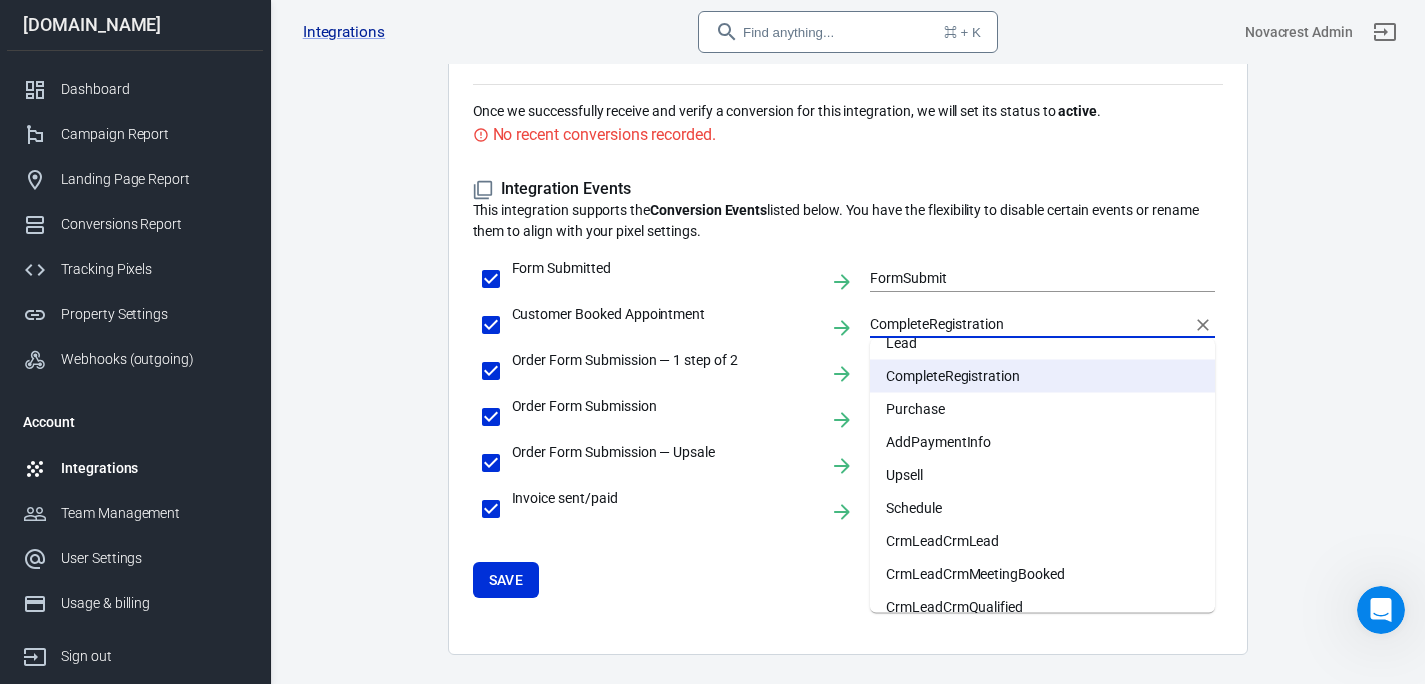 click on "Schedule" at bounding box center (1042, 508) 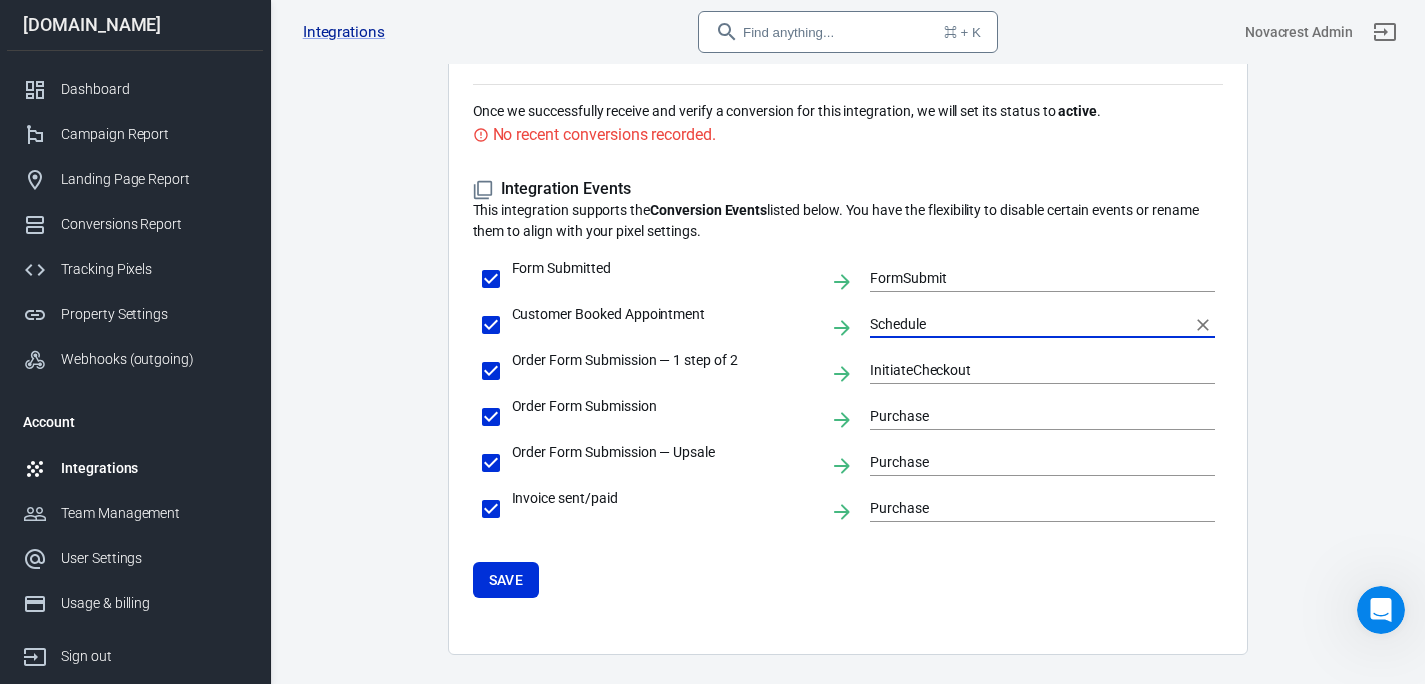 click on "Integration Events This integration supports the  Conversion Events  listed below. You have the flexibility to disable certain events or rename them to align with your pixel settings. Form Submitted FormSubmit Customer Booked Appointment Schedule Order Form Submission — 1 step of 2 InitiateCheckout Order Form Submission Purchase Order Form Submission — Upsale Purchase Invoice sent/paid Purchase Save" at bounding box center [848, 388] 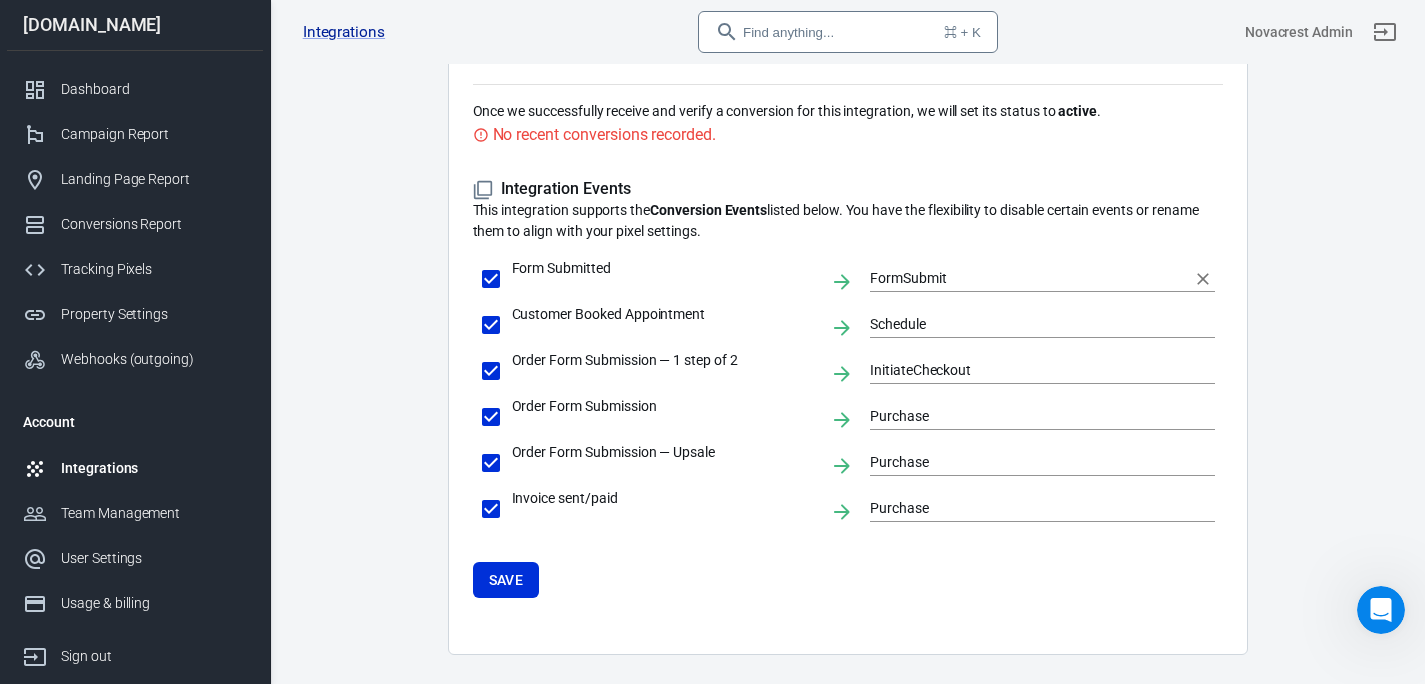 click on "FormSubmit" at bounding box center [1027, 278] 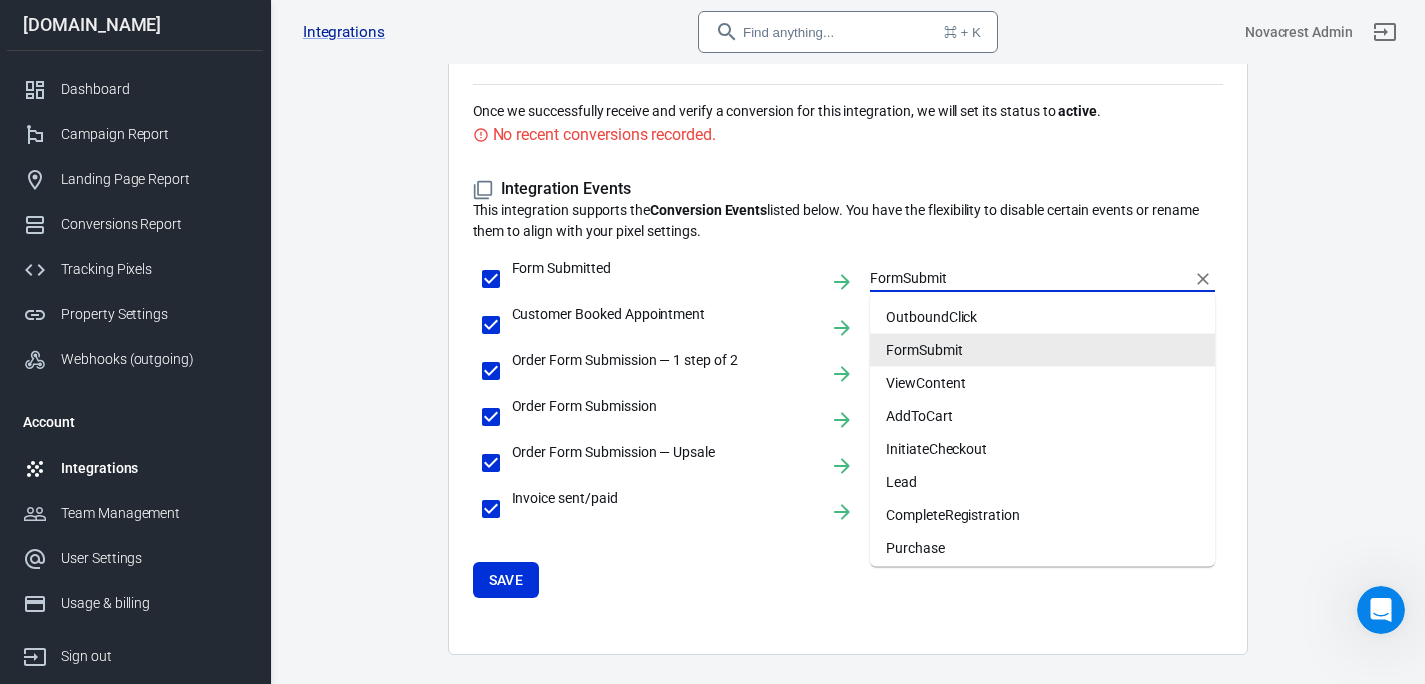 scroll, scrollTop: 0, scrollLeft: 0, axis: both 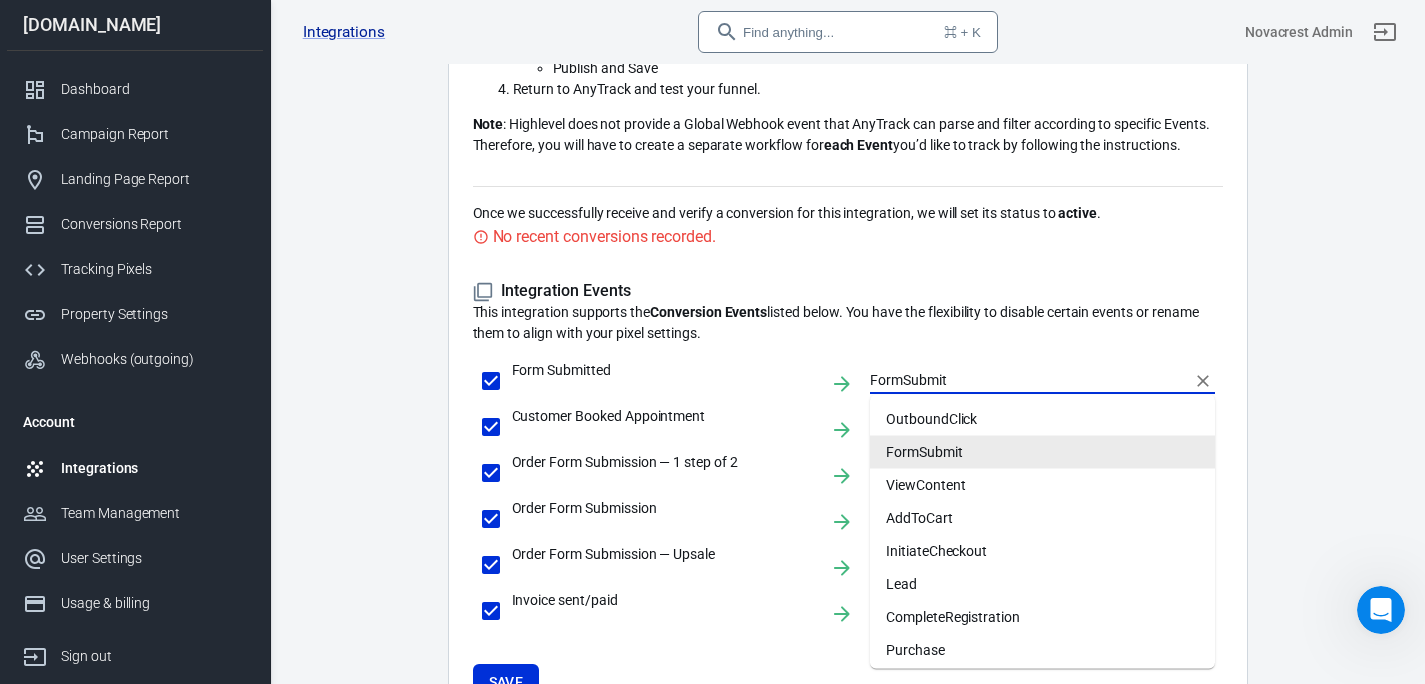 click on "FormSubmit" at bounding box center [1042, 452] 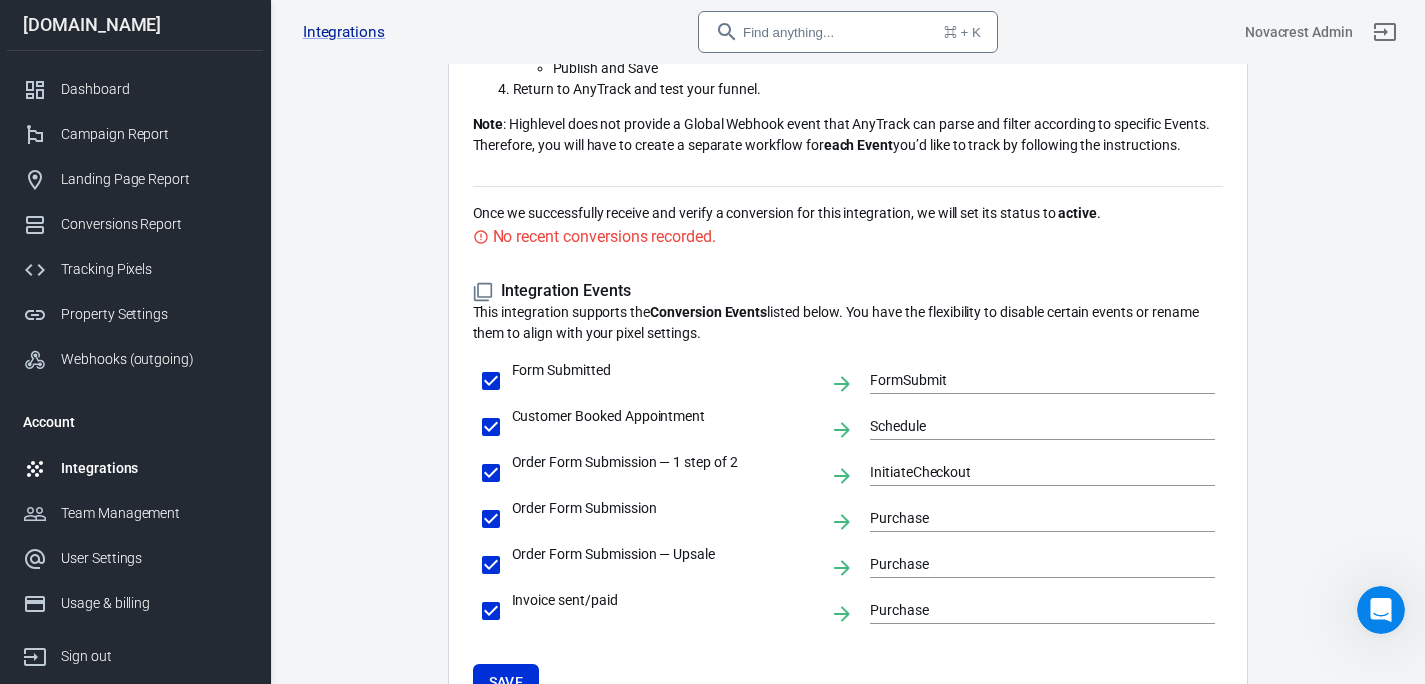 click on "Integration Events" at bounding box center [848, 291] 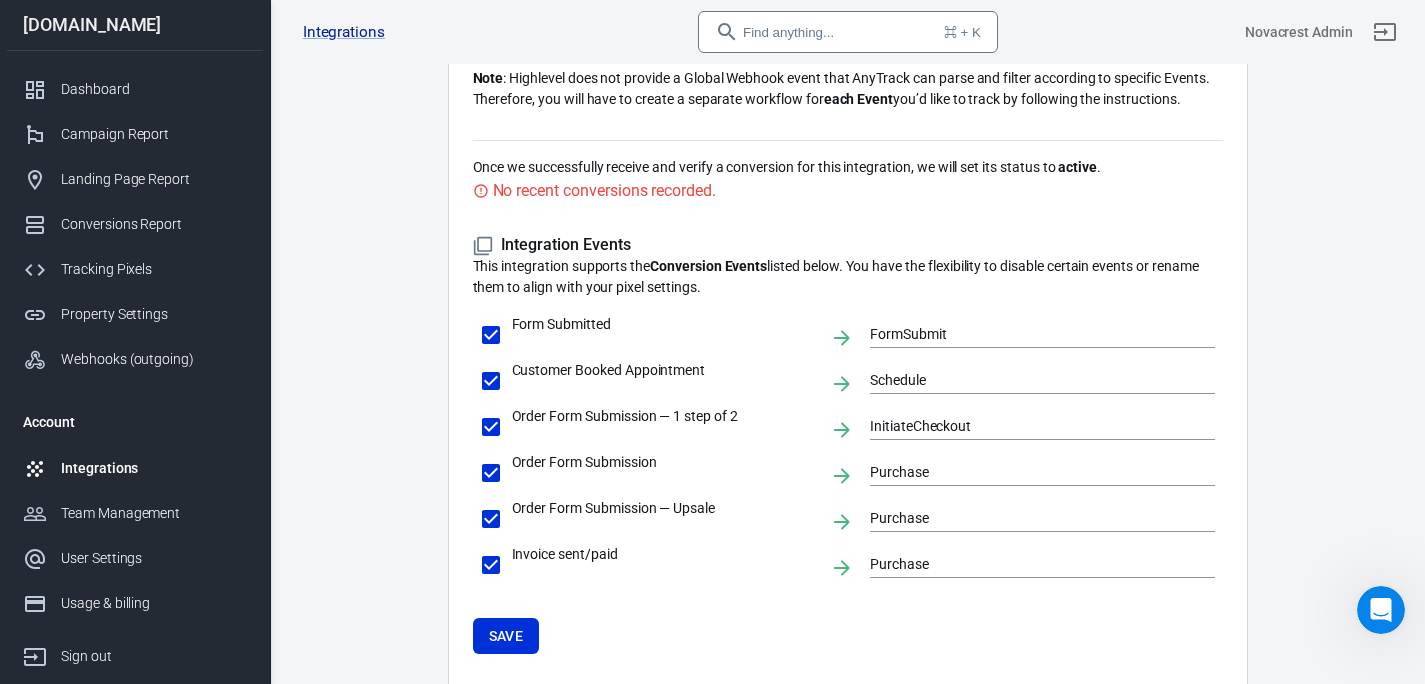 scroll, scrollTop: 537, scrollLeft: 0, axis: vertical 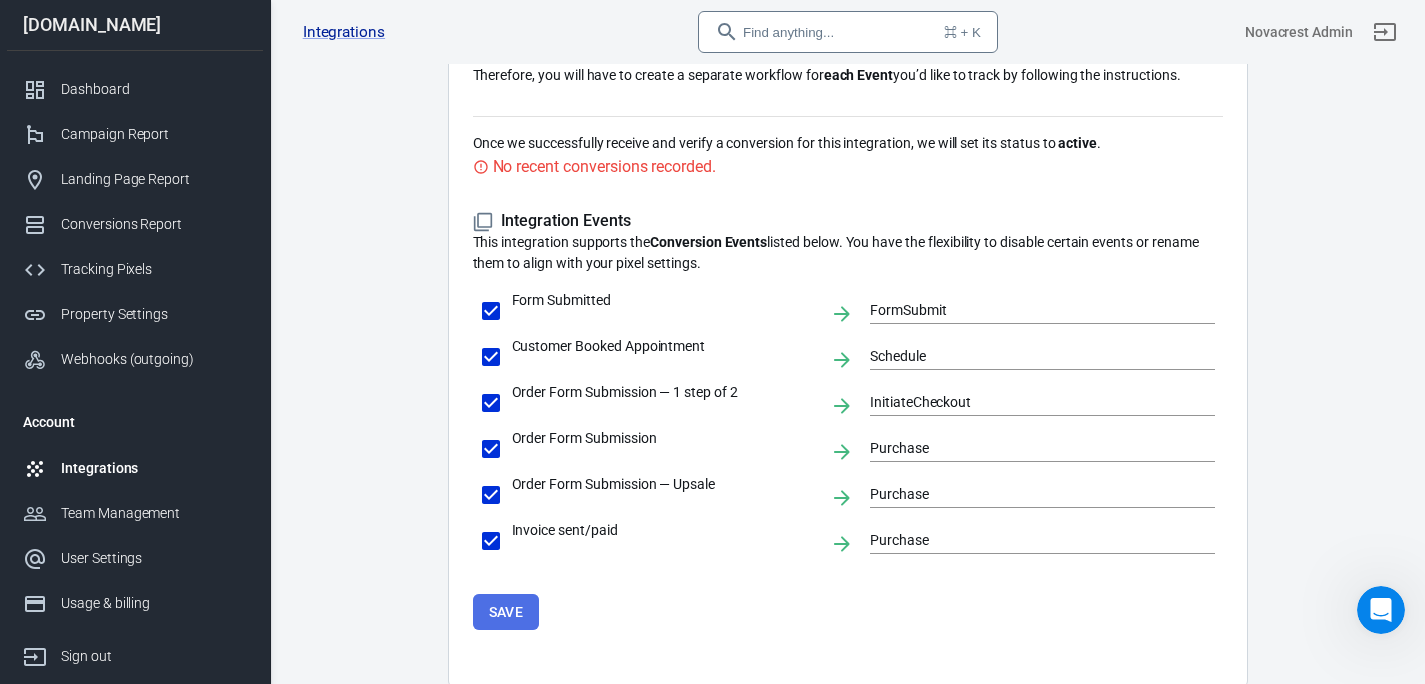 drag, startPoint x: 527, startPoint y: 603, endPoint x: 560, endPoint y: 550, distance: 62.433964 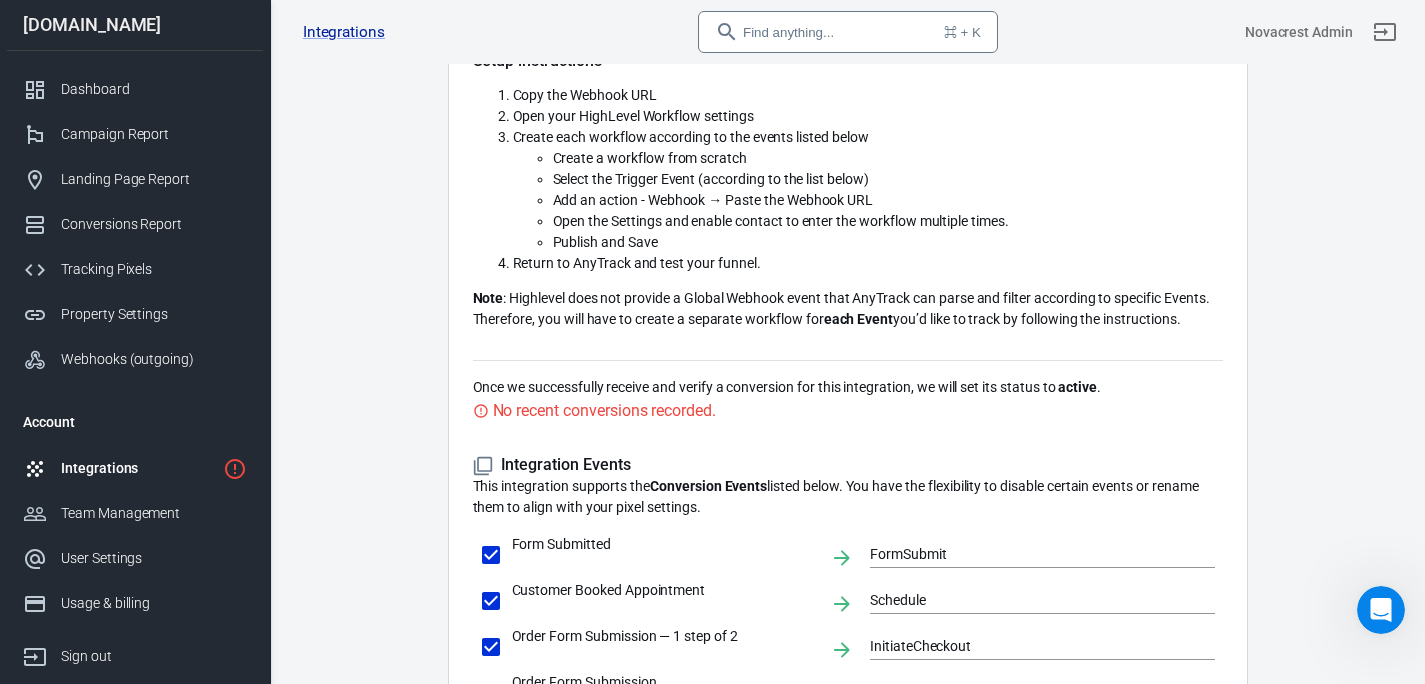 scroll, scrollTop: 382, scrollLeft: 0, axis: vertical 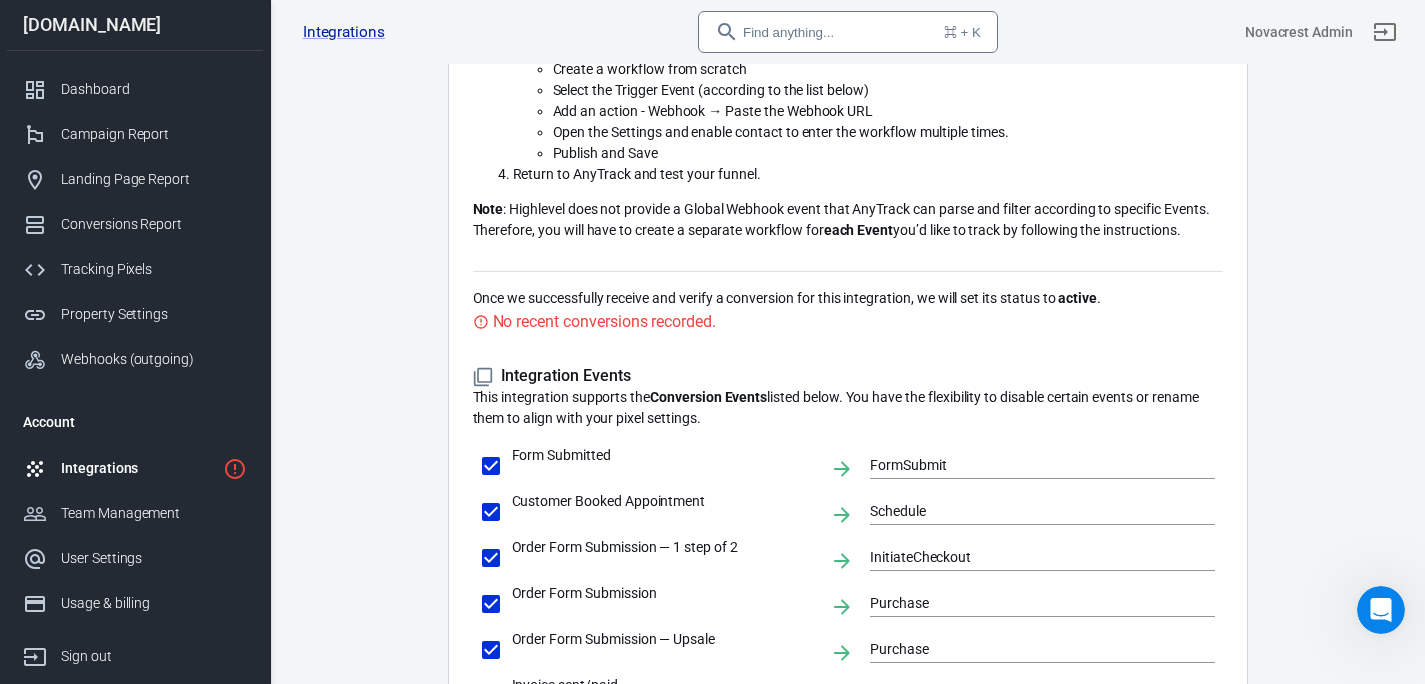 click on "Integrations" at bounding box center [135, 468] 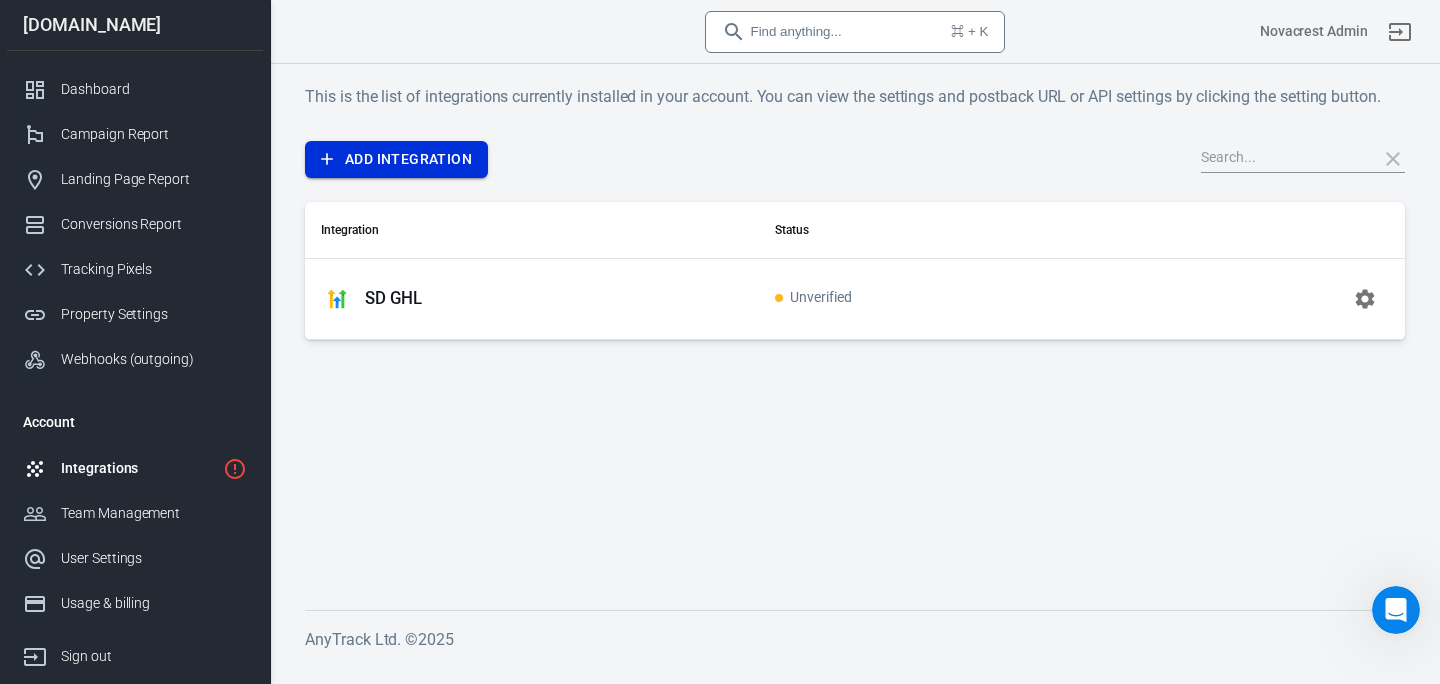 click on "Add Integration" at bounding box center [396, 159] 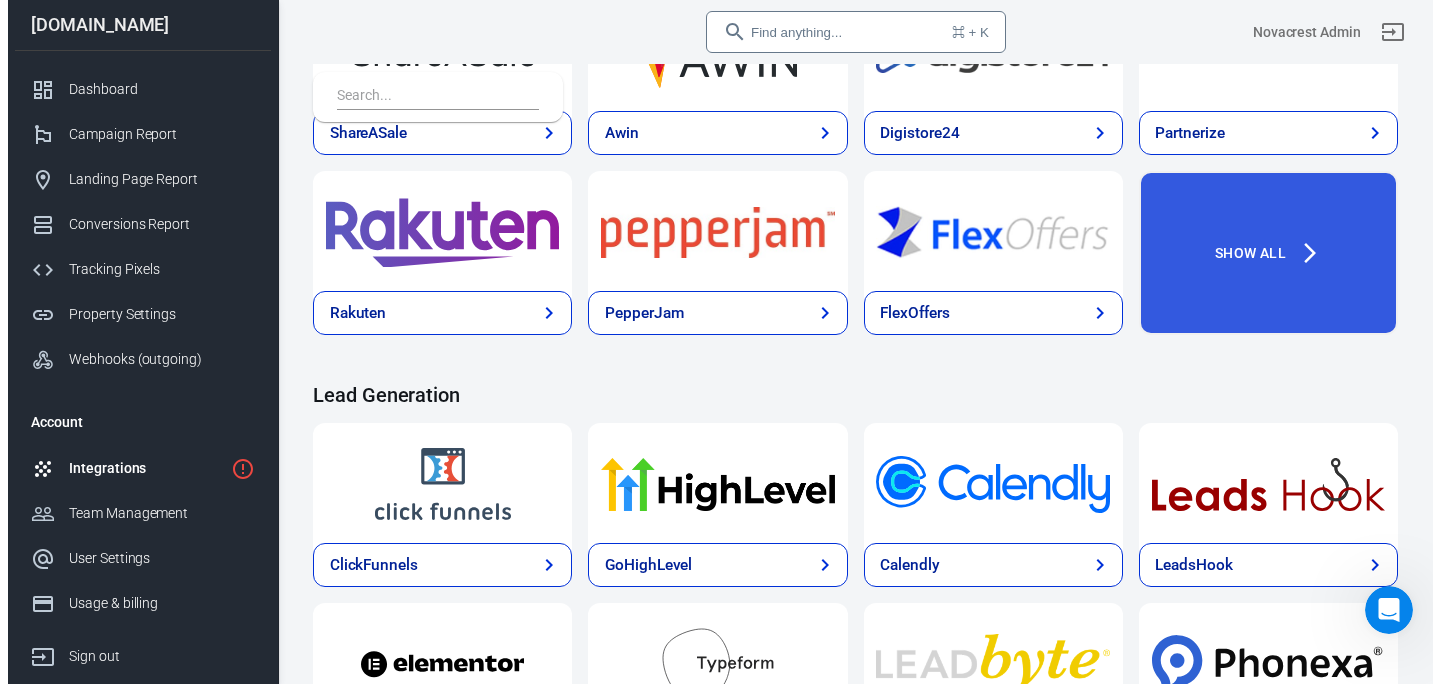 scroll, scrollTop: 964, scrollLeft: 0, axis: vertical 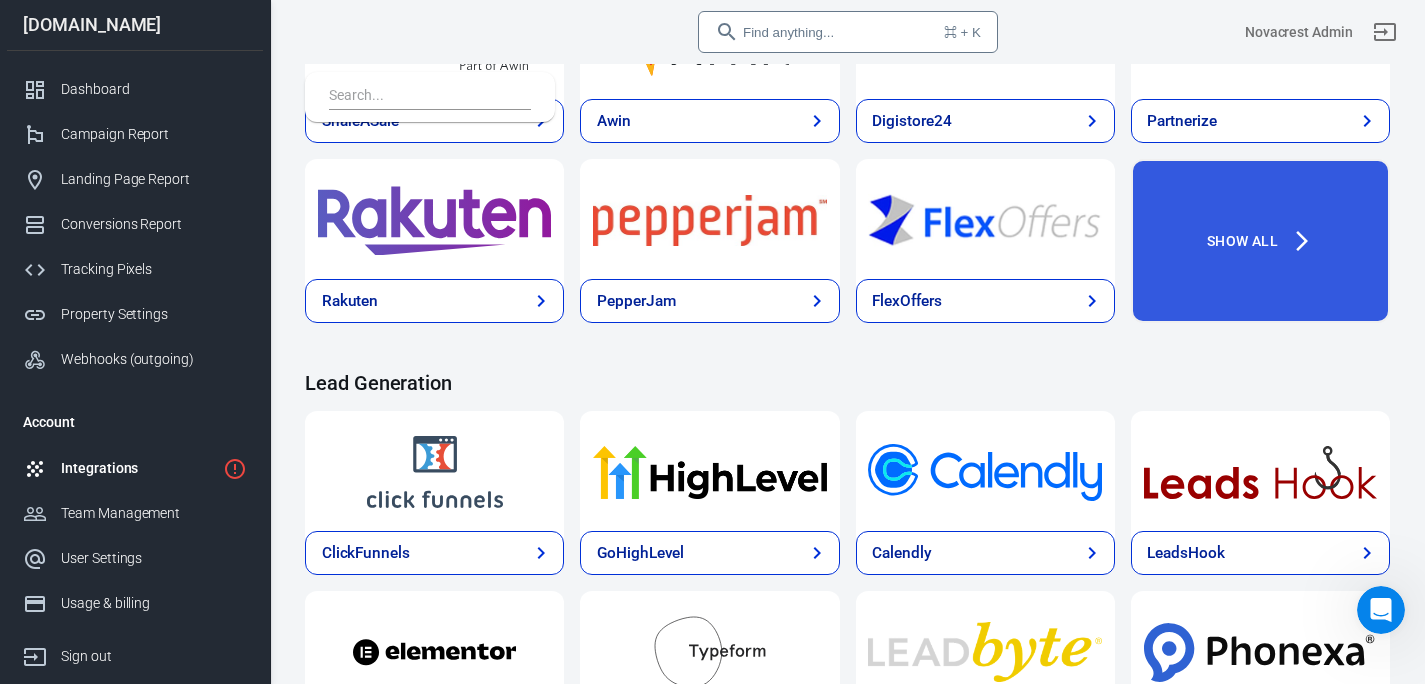 click at bounding box center (709, 471) 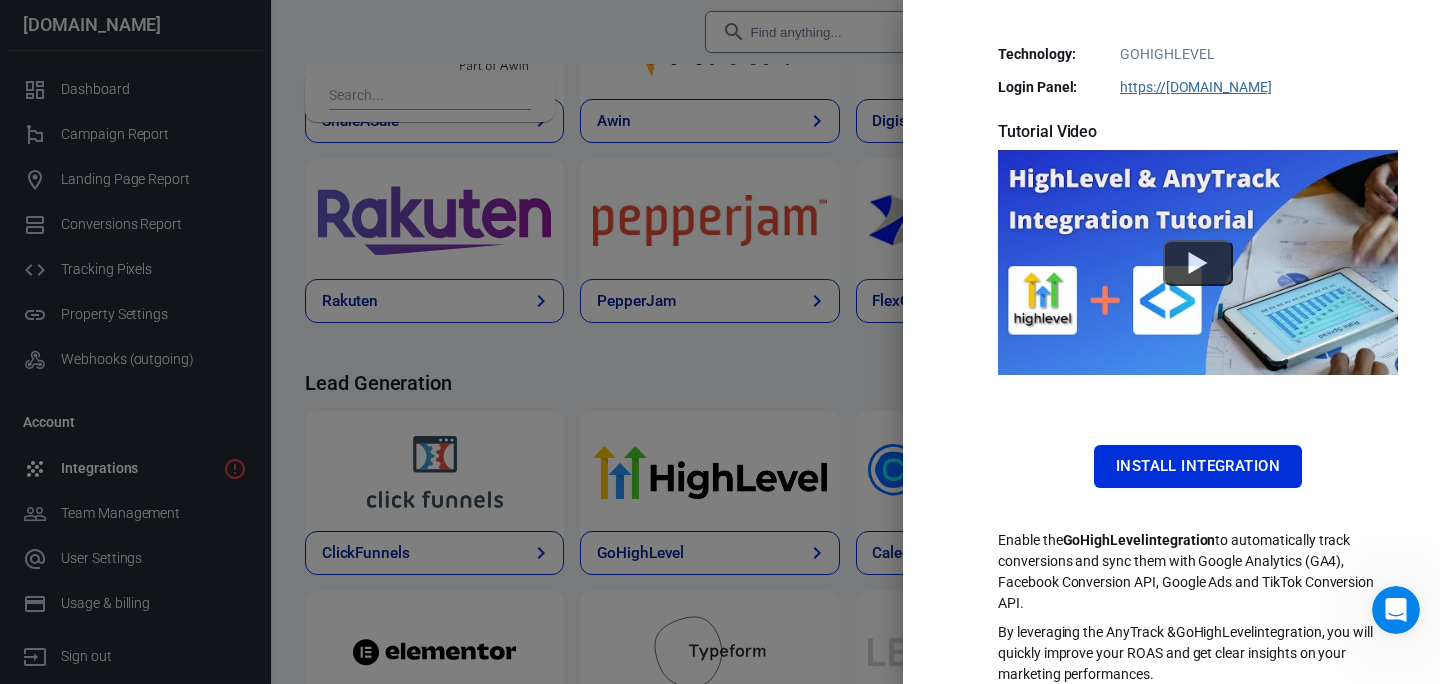 scroll, scrollTop: 465, scrollLeft: 0, axis: vertical 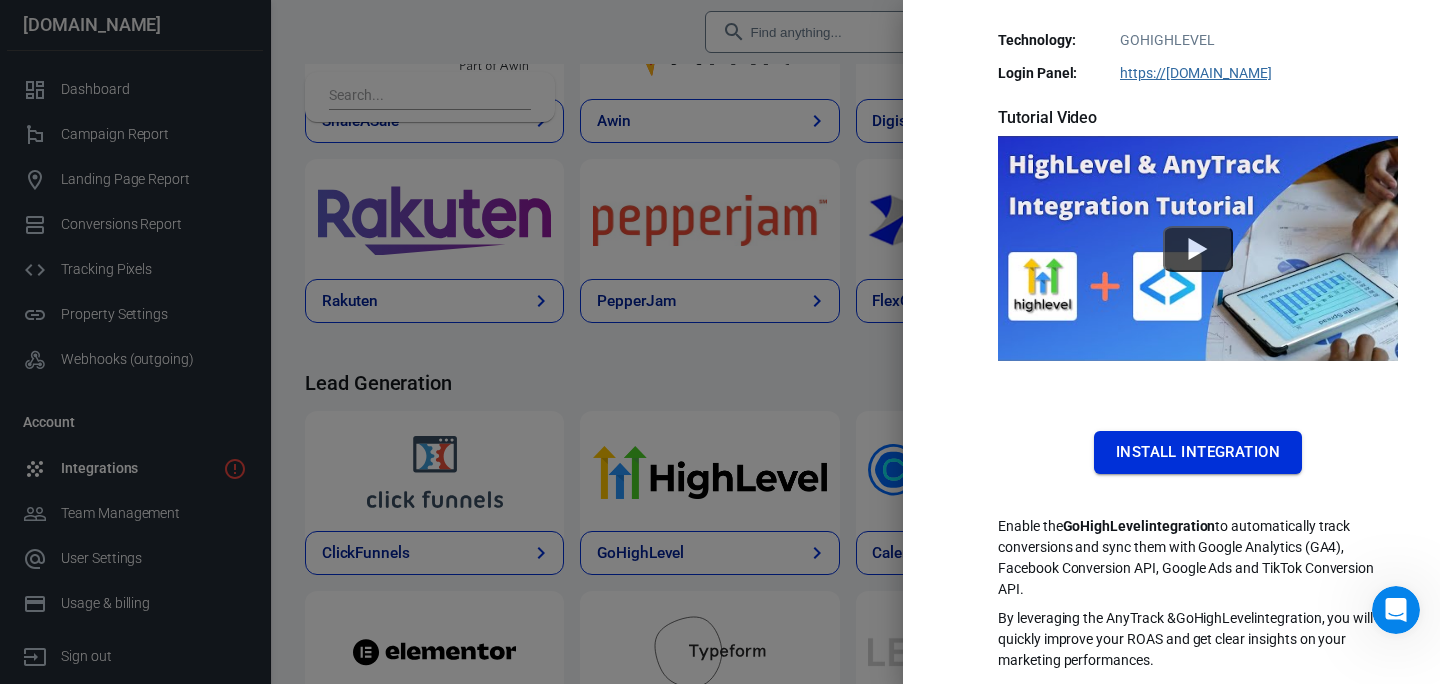 click on "Install Integration" at bounding box center [1198, 452] 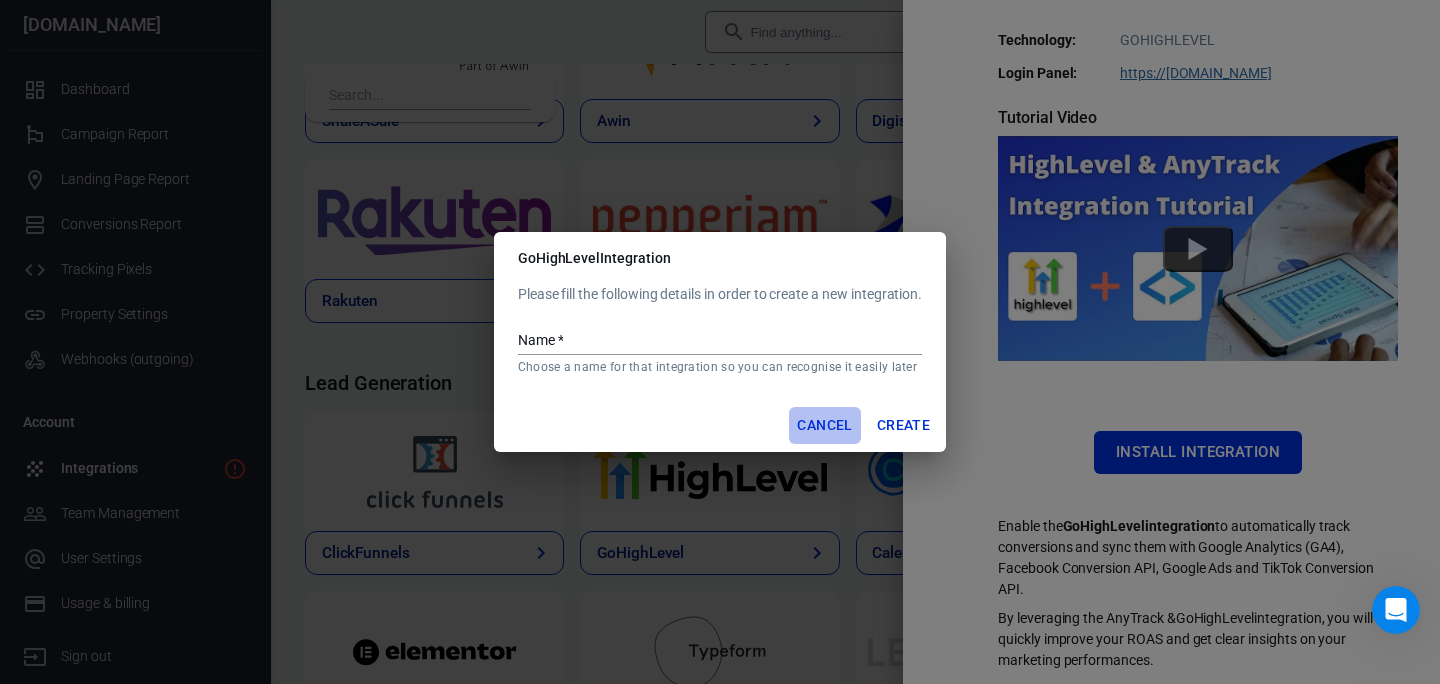 click on "Cancel" at bounding box center (824, 425) 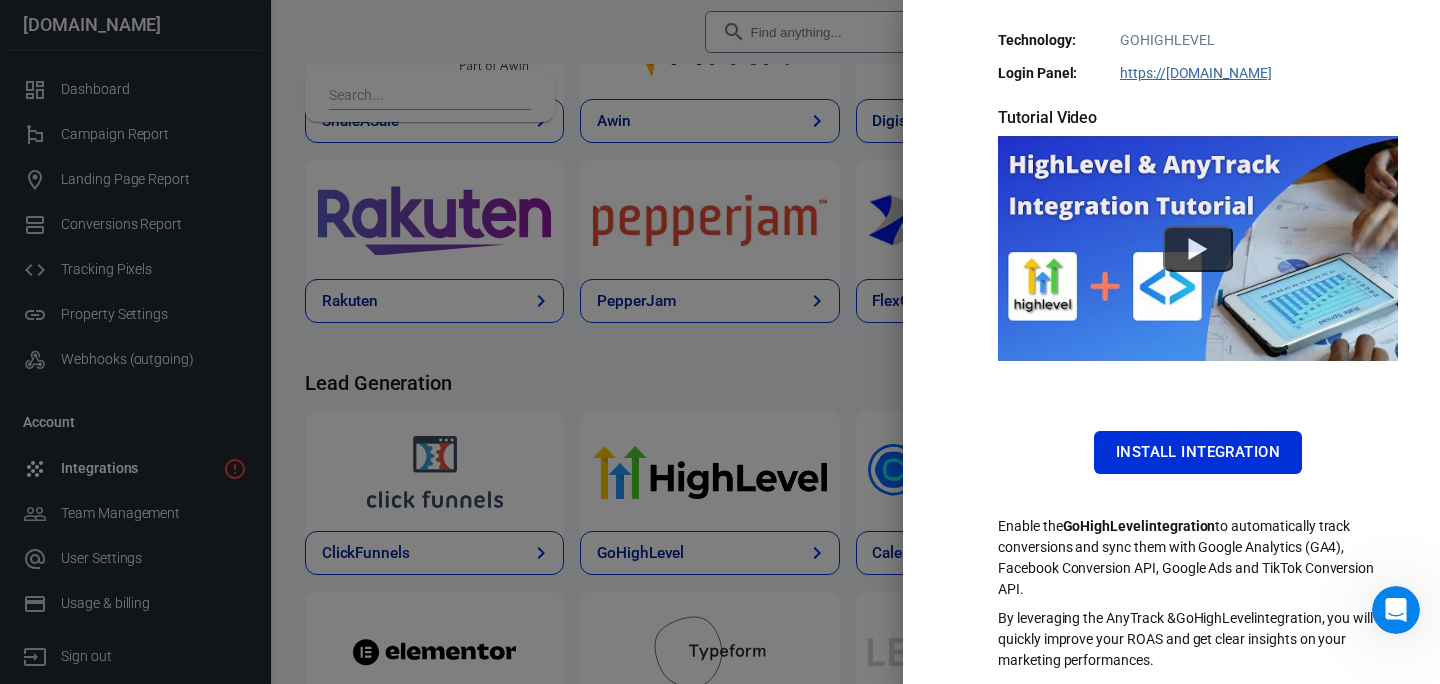 click at bounding box center (720, 342) 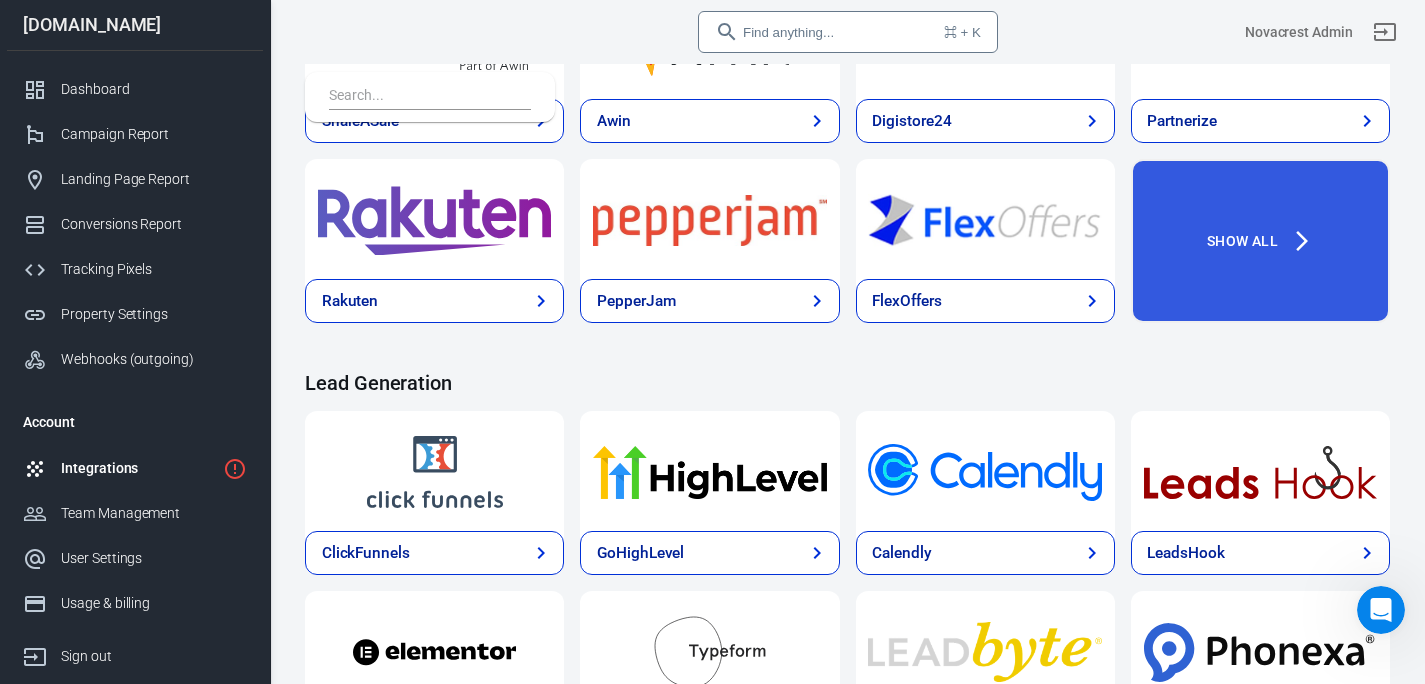 click at bounding box center (709, 471) 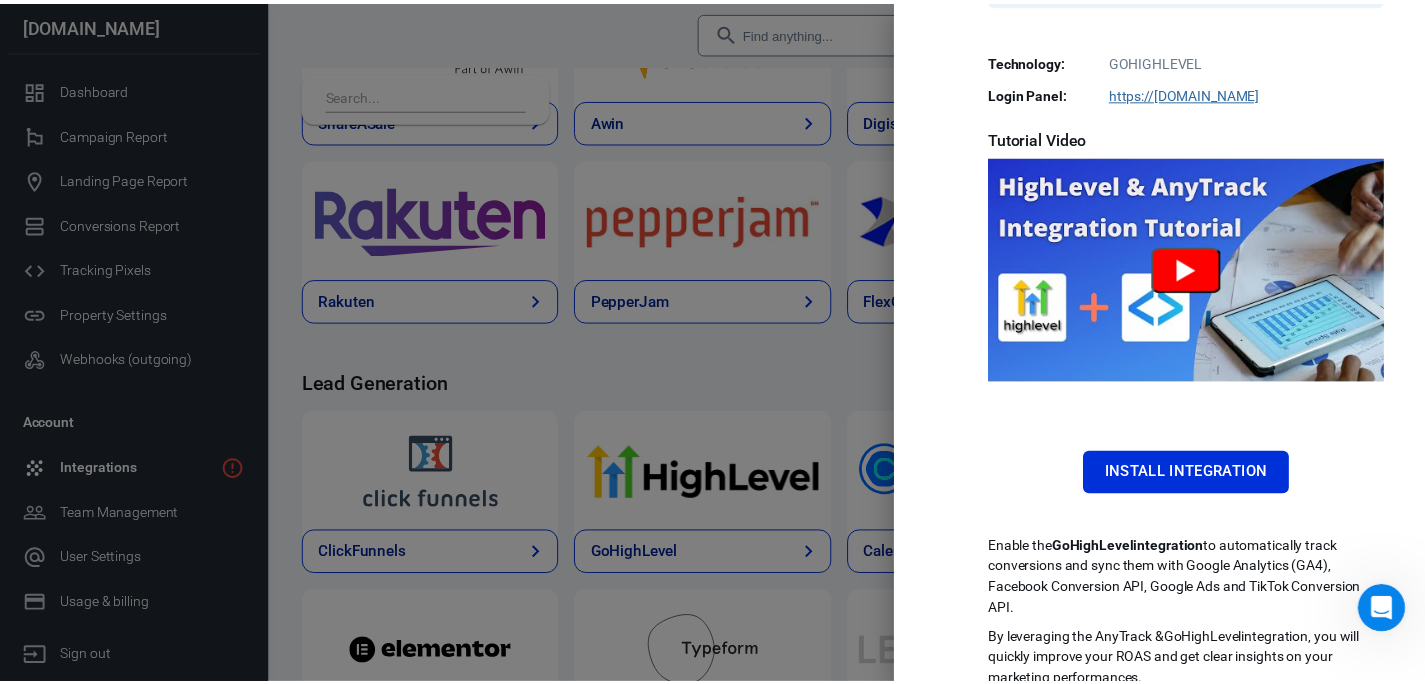 scroll, scrollTop: 465, scrollLeft: 0, axis: vertical 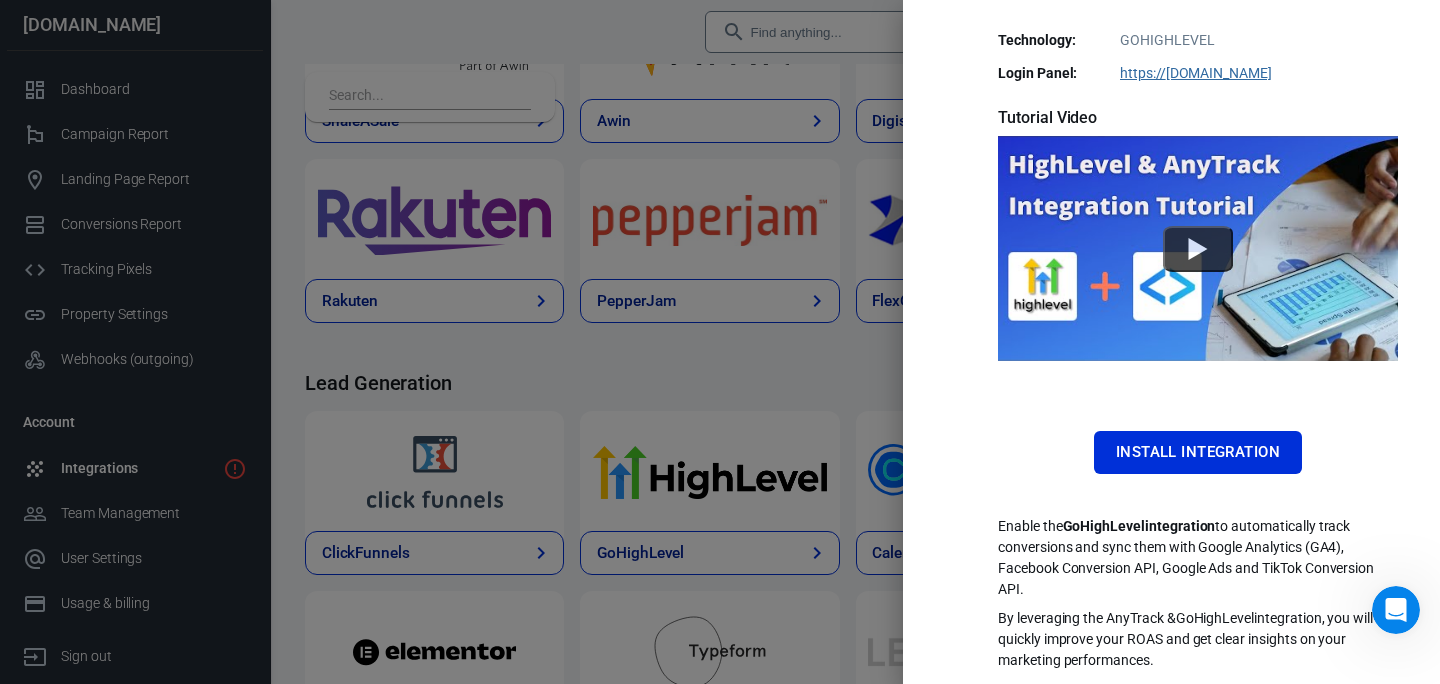 click at bounding box center [720, 342] 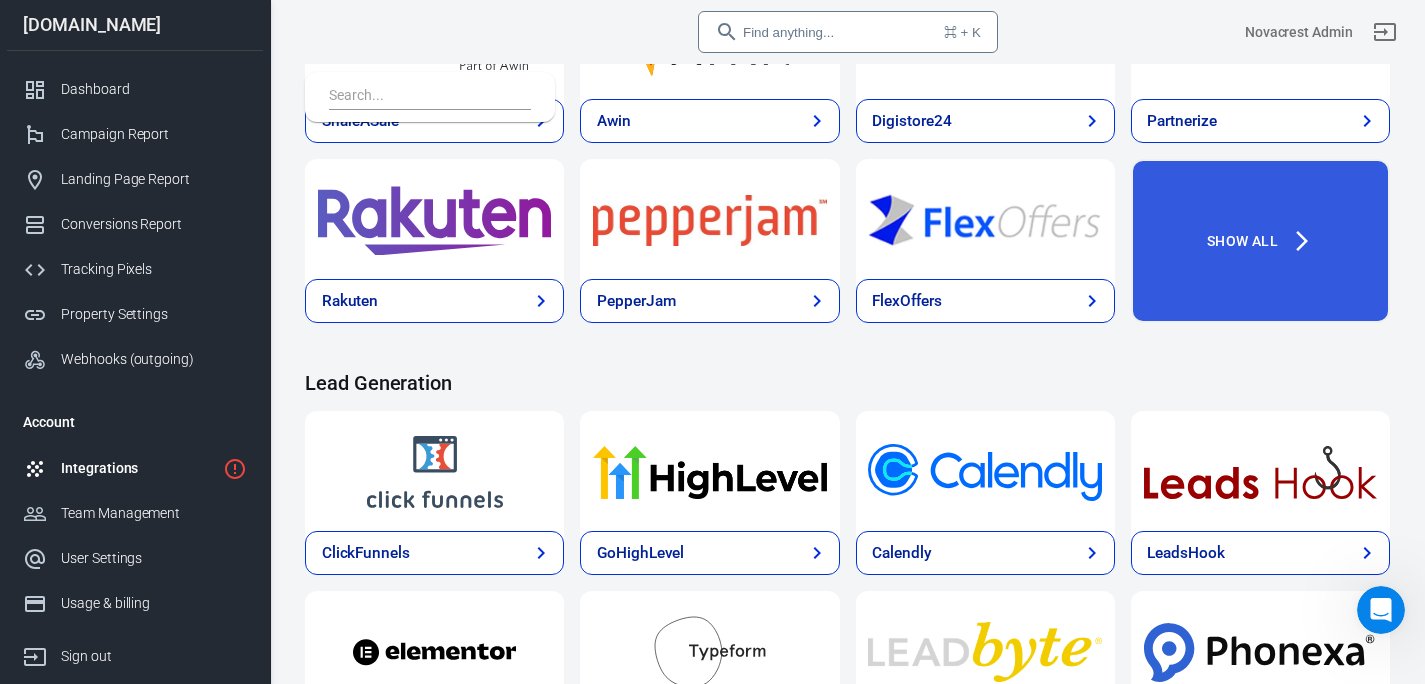 click at bounding box center (42, 469) 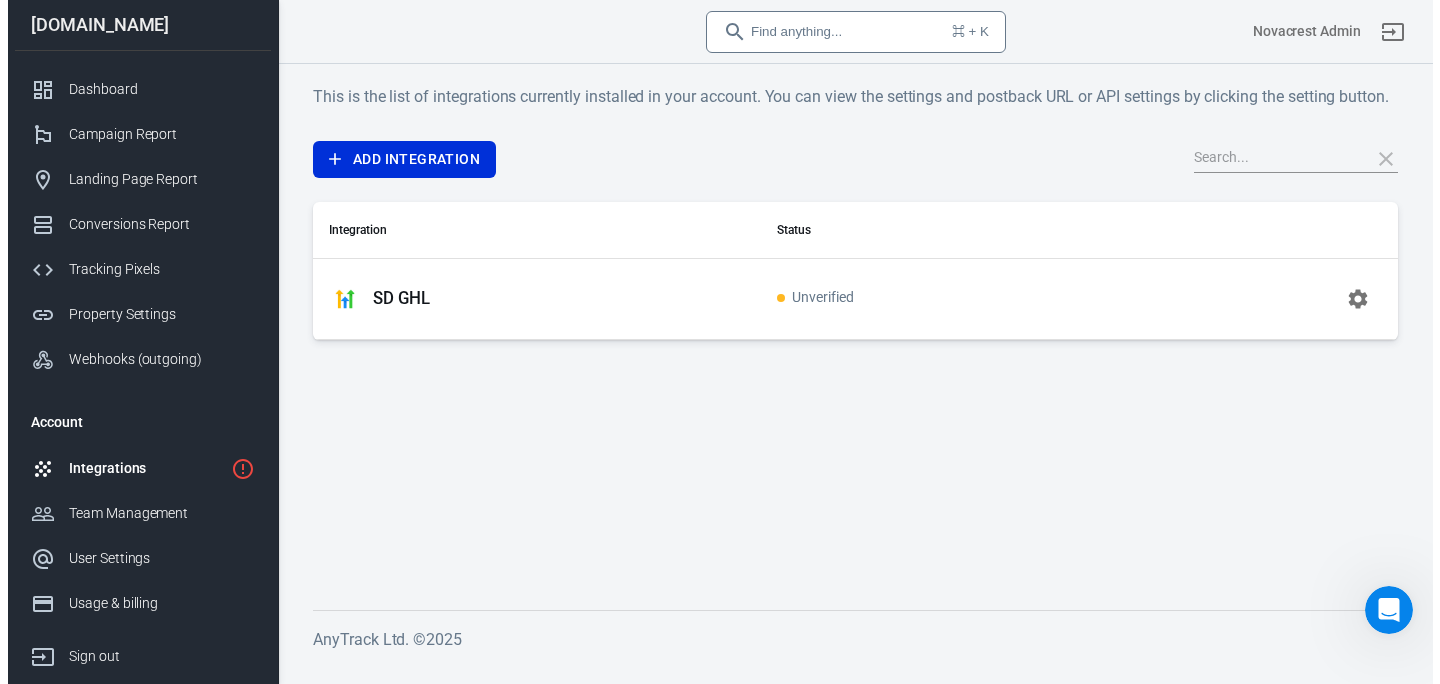 scroll, scrollTop: 0, scrollLeft: 0, axis: both 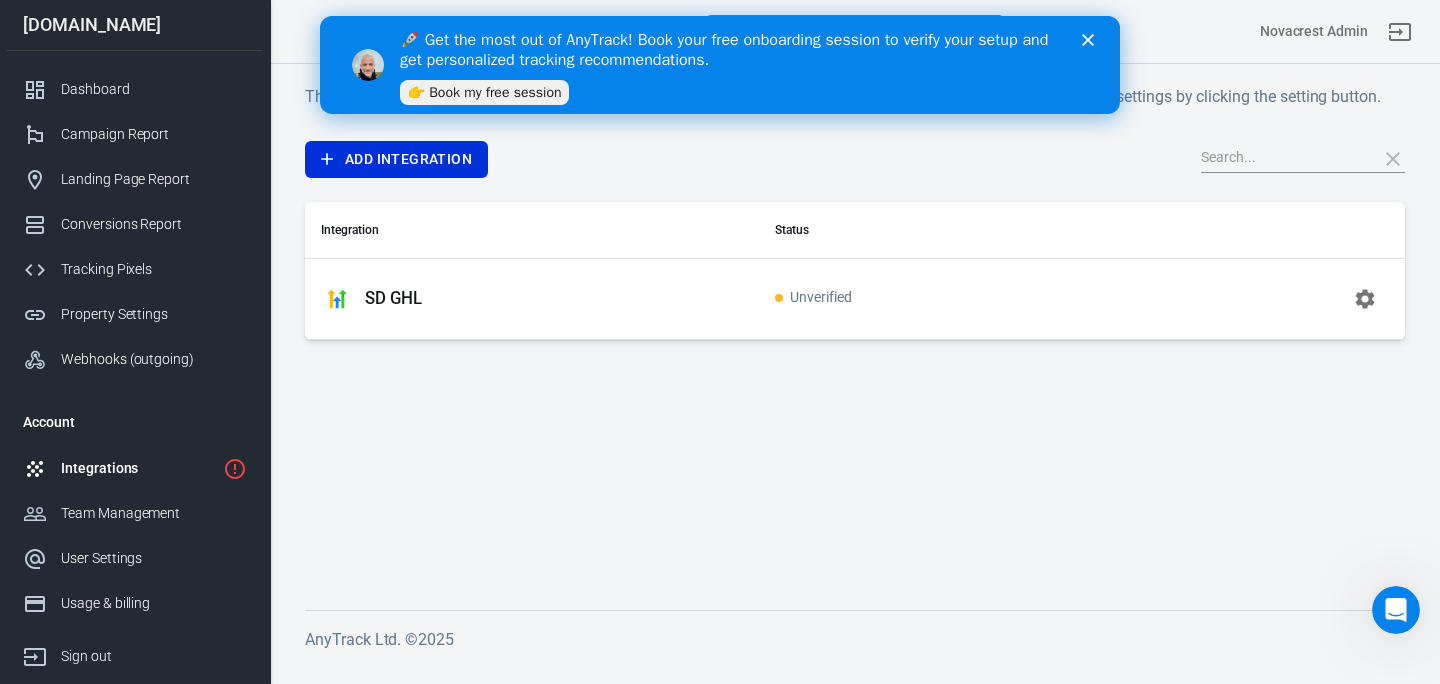 click on "SD GHL" at bounding box center (532, 299) 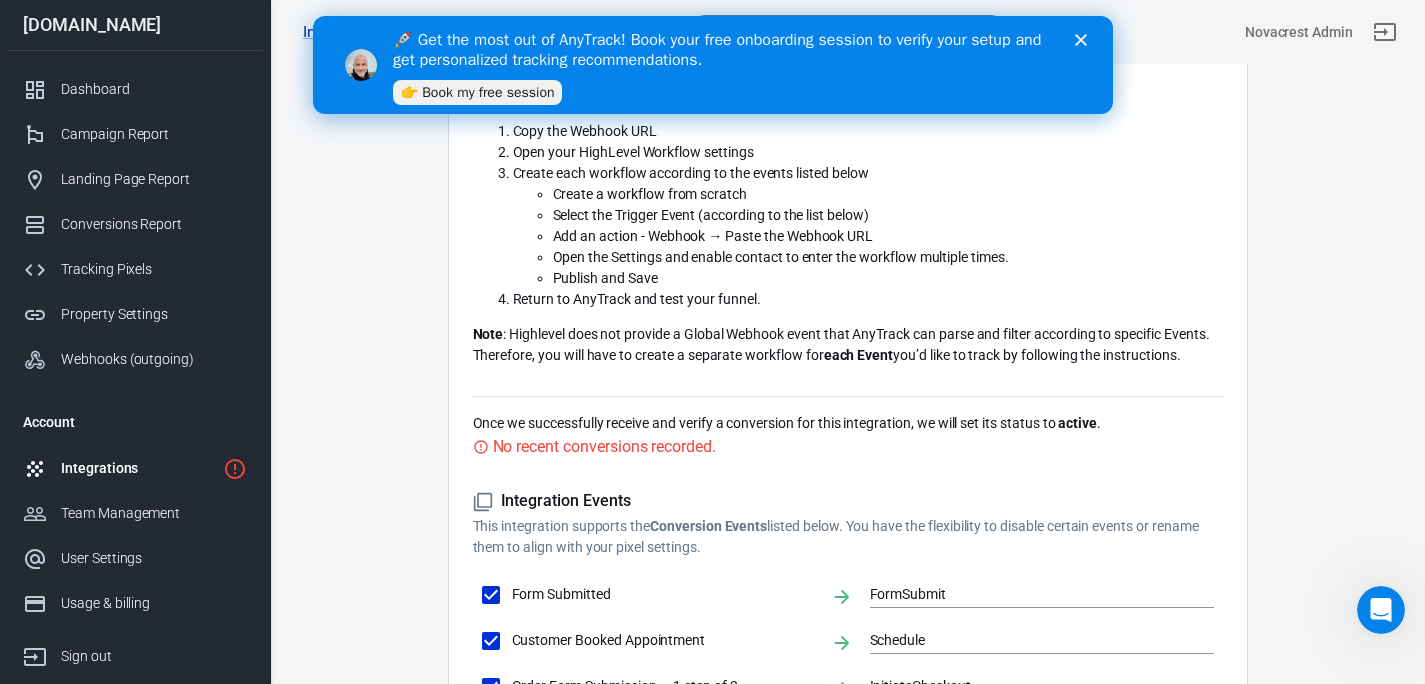 scroll, scrollTop: 631, scrollLeft: 0, axis: vertical 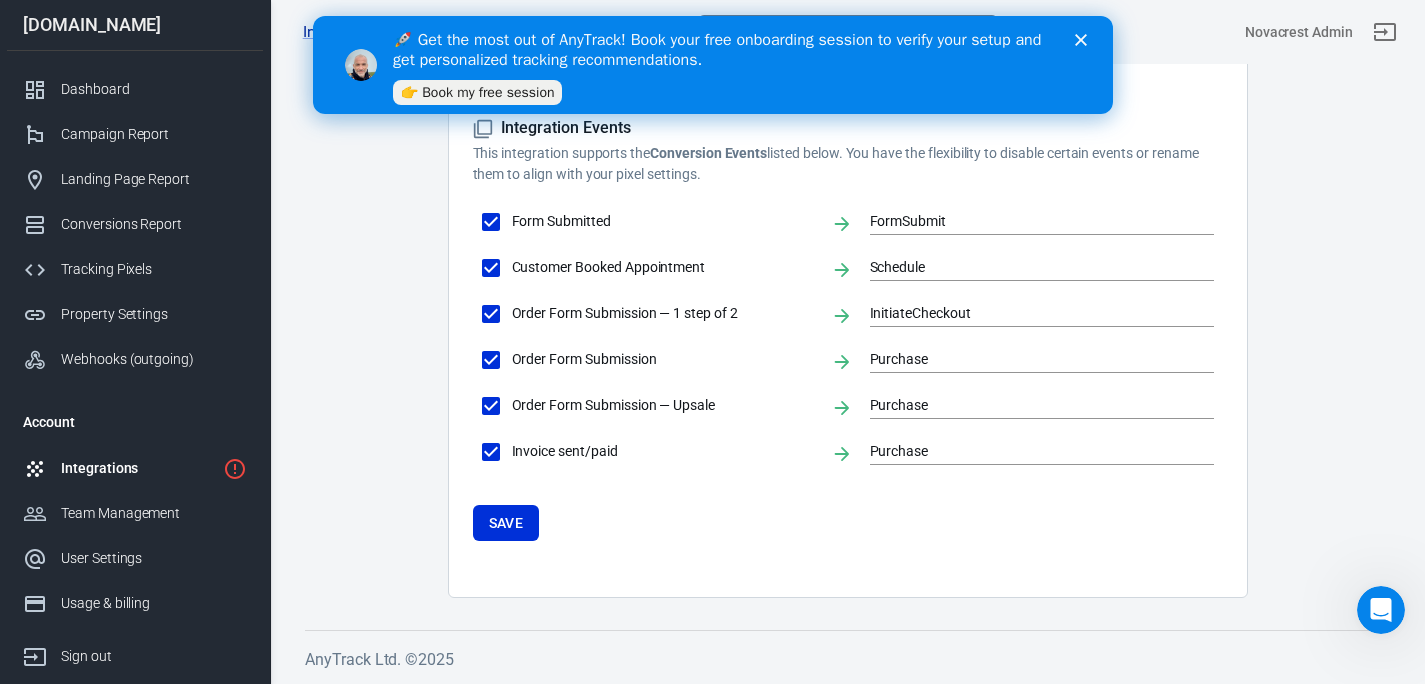 click on "Integration Events This integration supports the  Conversion Events  listed below. You have the flexibility to disable certain events or rename them to align with your pixel settings. Form Submitted FormSubmit Customer Booked Appointment Schedule Order Form Submission — 1 step of 2 InitiateCheckout Order Form Submission Purchase Order Form Submission — Upsale Purchase Invoice sent/paid Purchase Save" at bounding box center (848, 329) 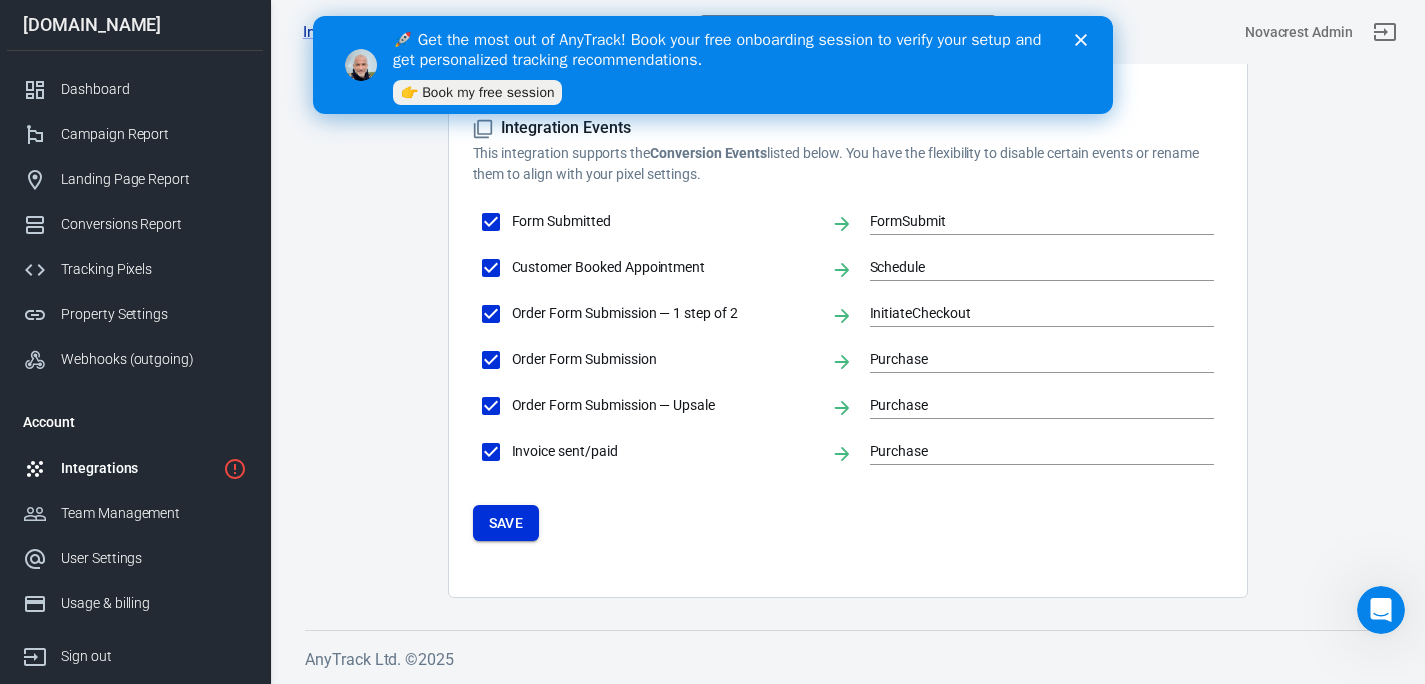 click on "Save" at bounding box center (506, 523) 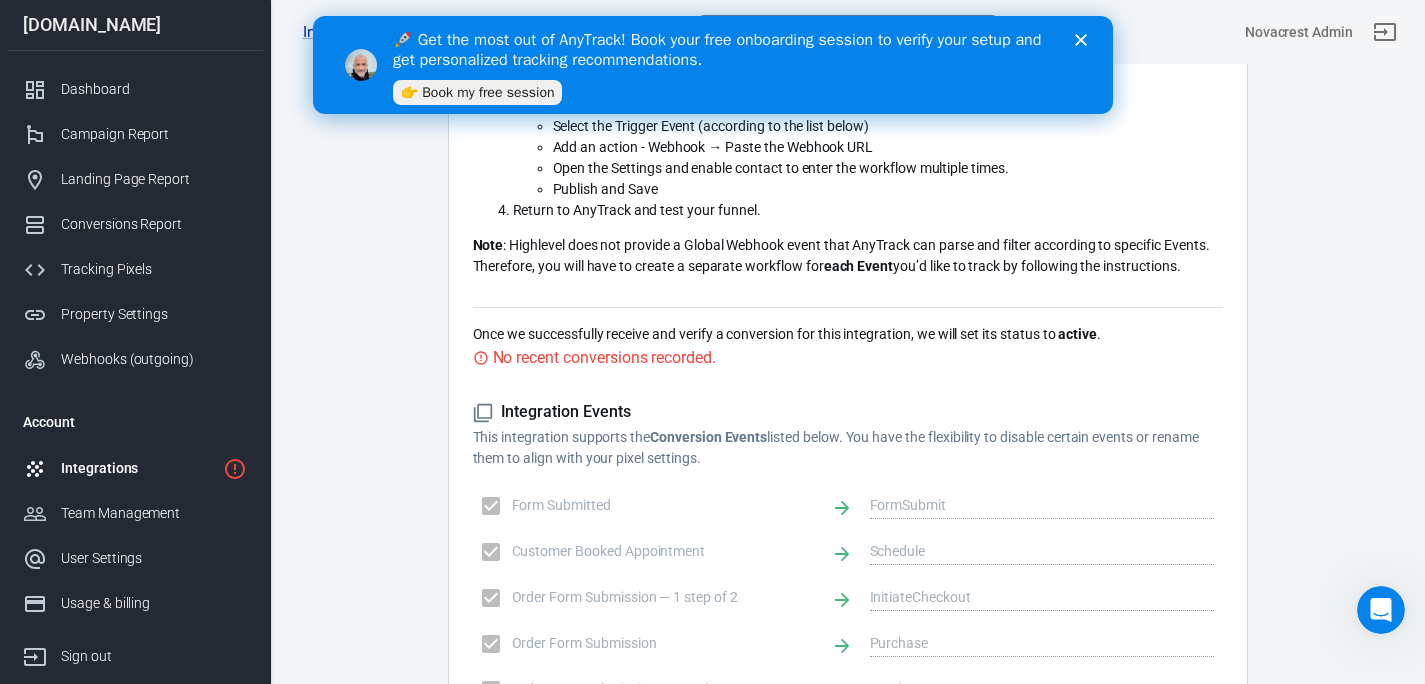 scroll, scrollTop: 46, scrollLeft: 0, axis: vertical 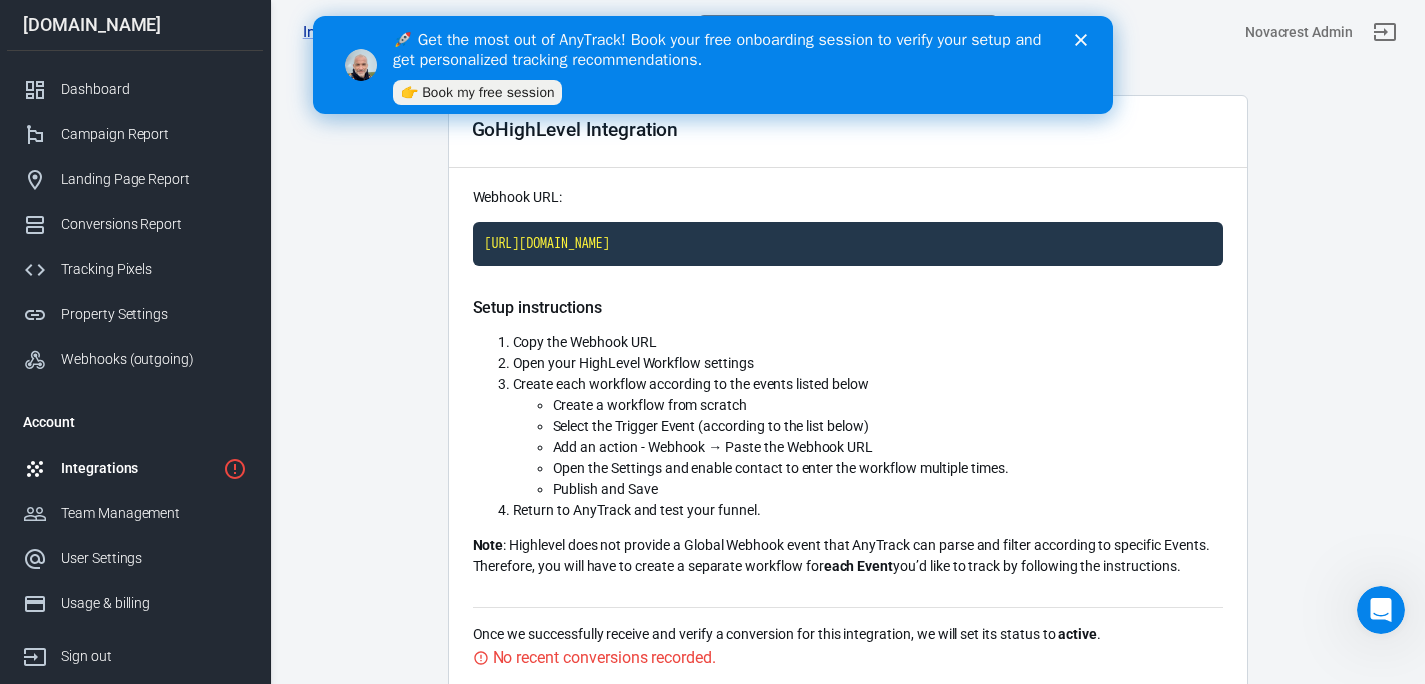 click on "Integrations" at bounding box center (138, 468) 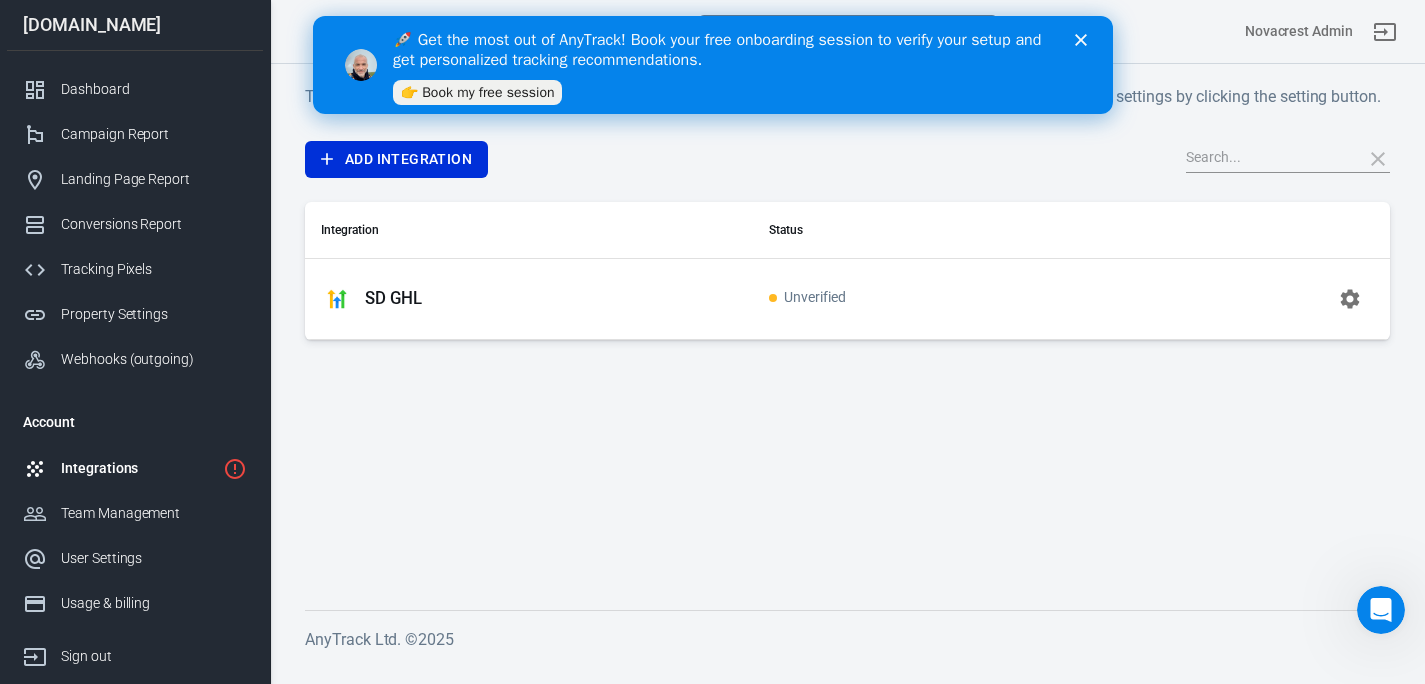 scroll, scrollTop: 0, scrollLeft: 0, axis: both 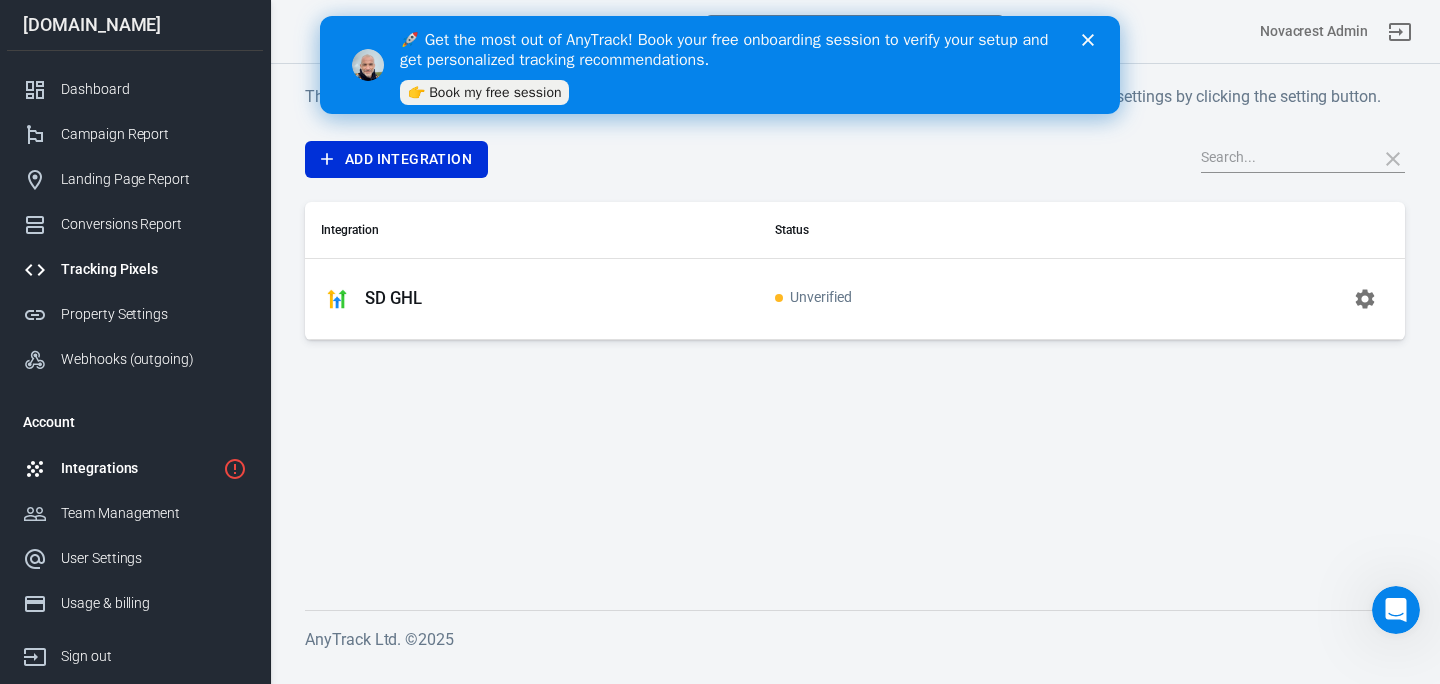 click on "Tracking Pixels" at bounding box center (135, 269) 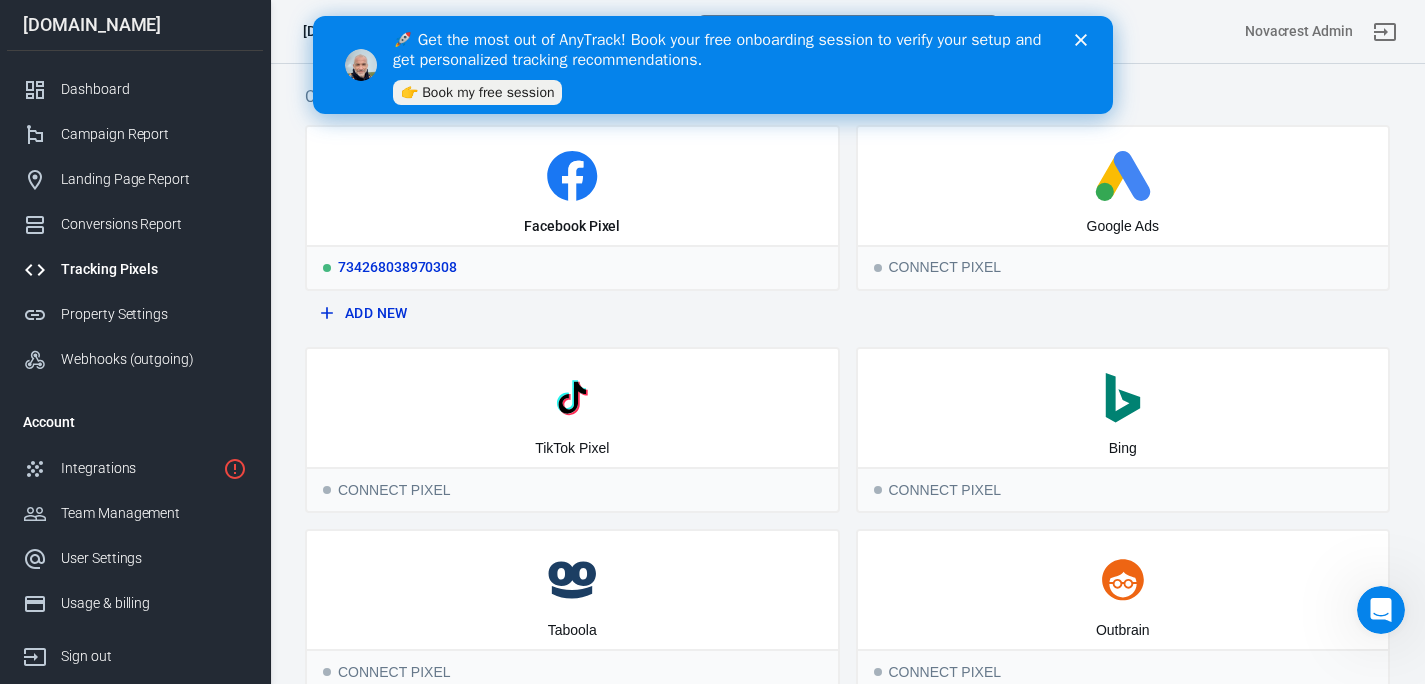 click on "Facebook Pixel" at bounding box center (572, 186) 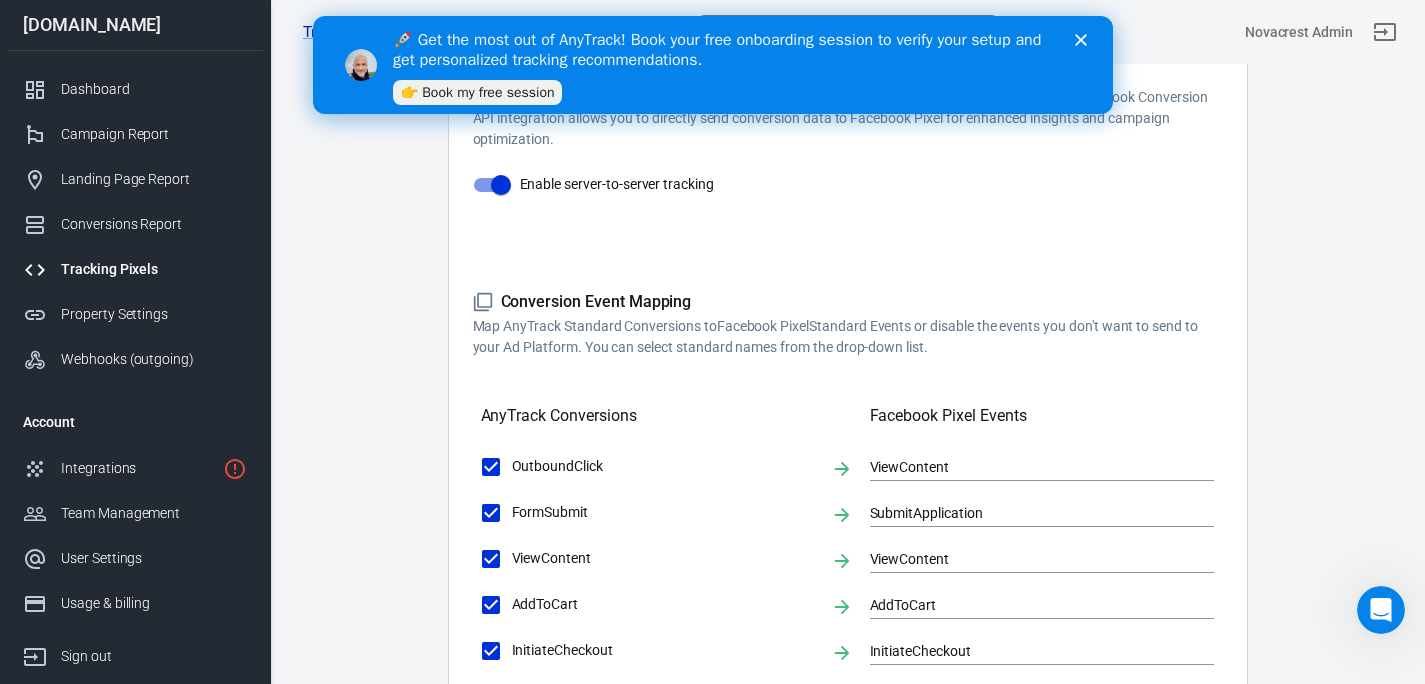 scroll, scrollTop: 492, scrollLeft: 0, axis: vertical 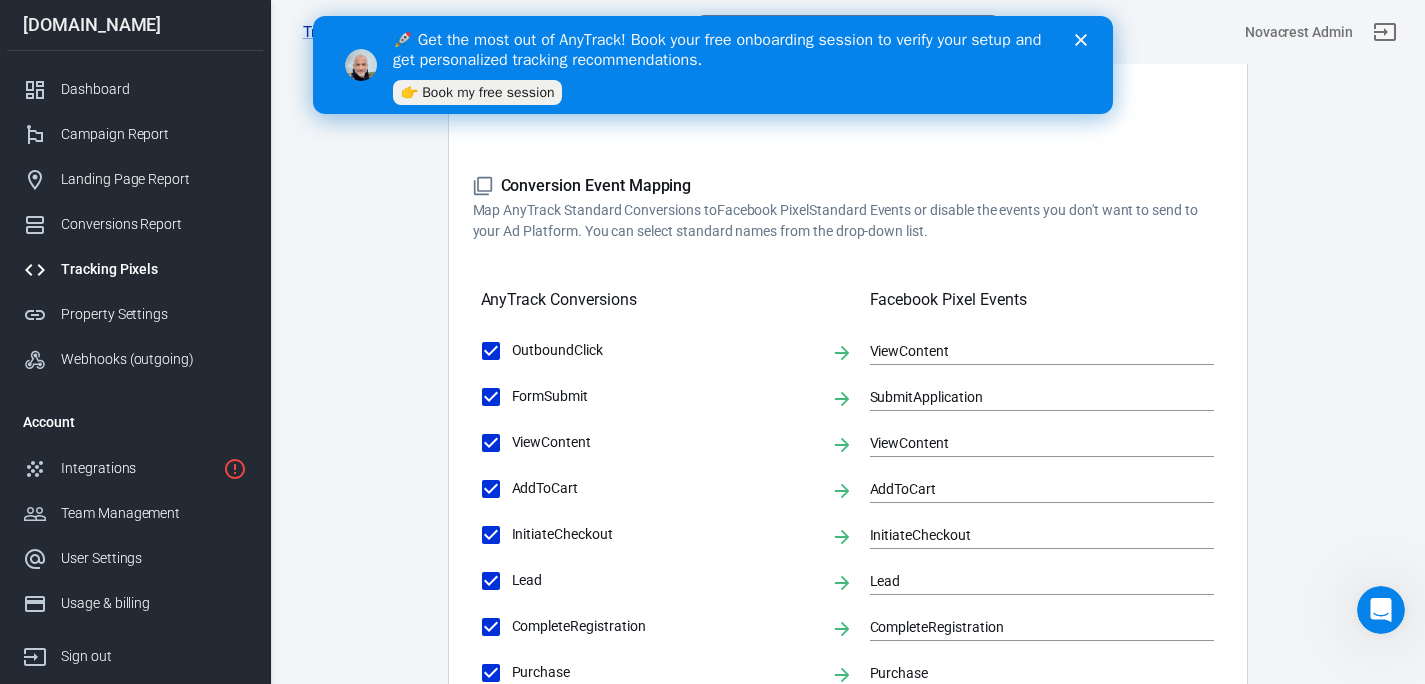 click on "Tracking Pixels" at bounding box center [154, 269] 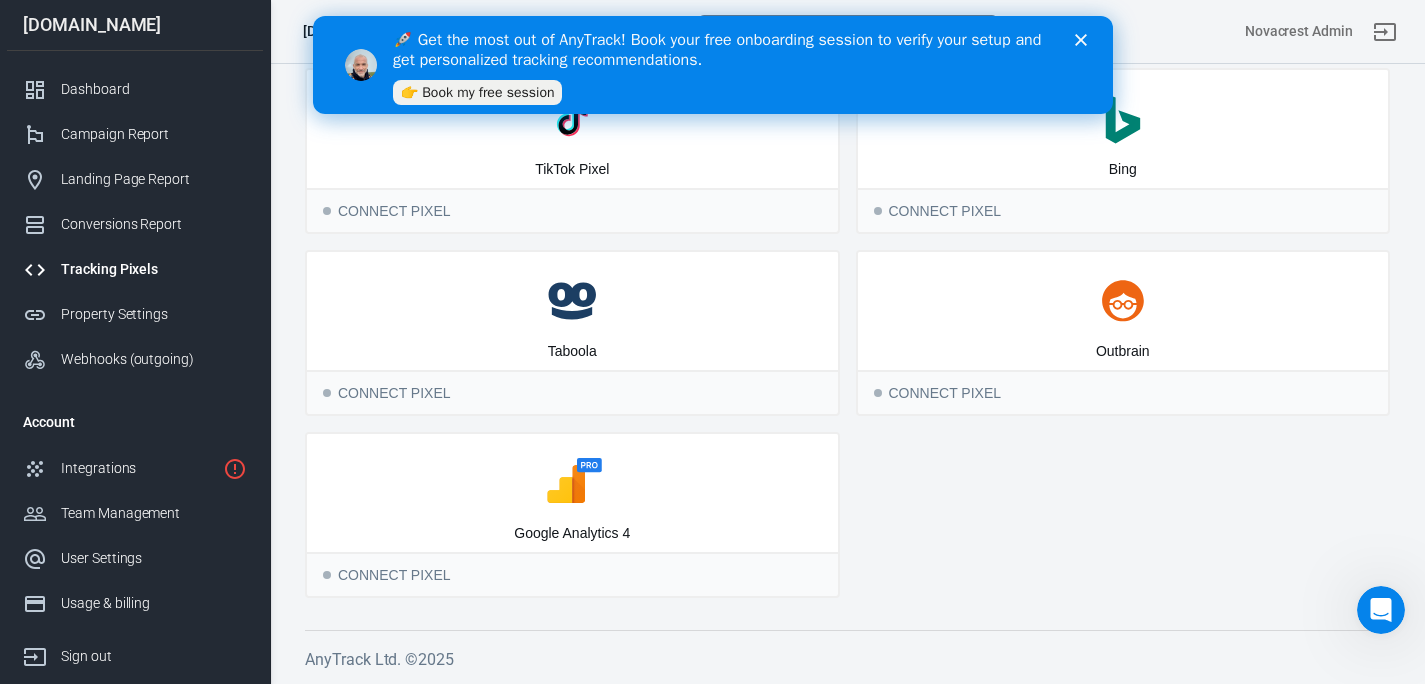 scroll, scrollTop: 279, scrollLeft: 0, axis: vertical 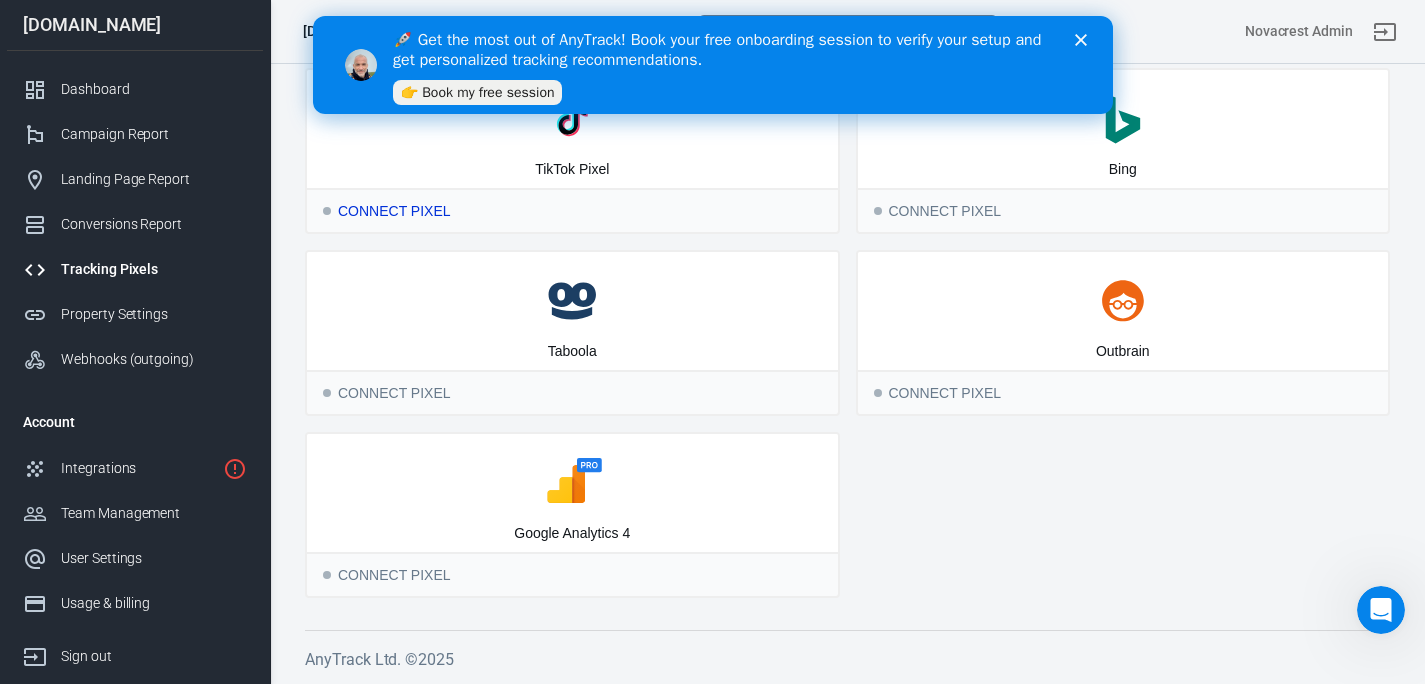 click 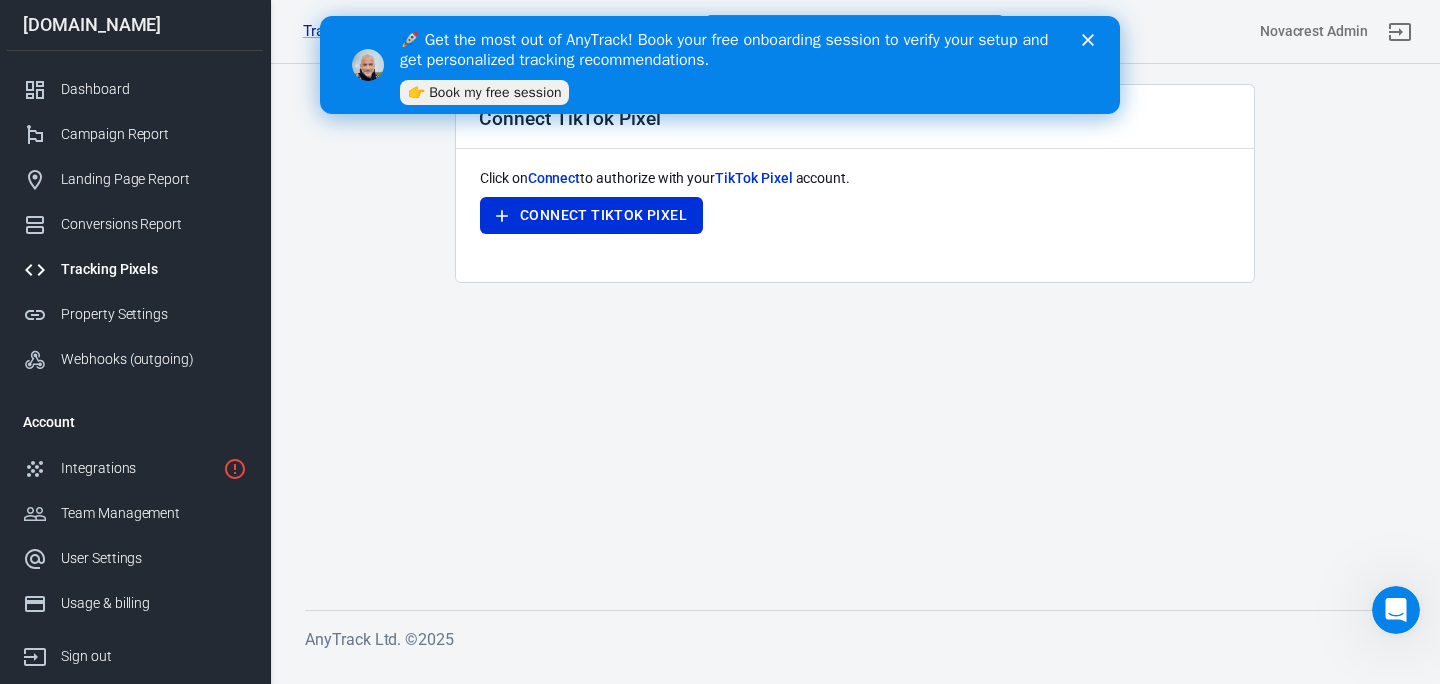 click on "Tracking Pixels" at bounding box center [154, 269] 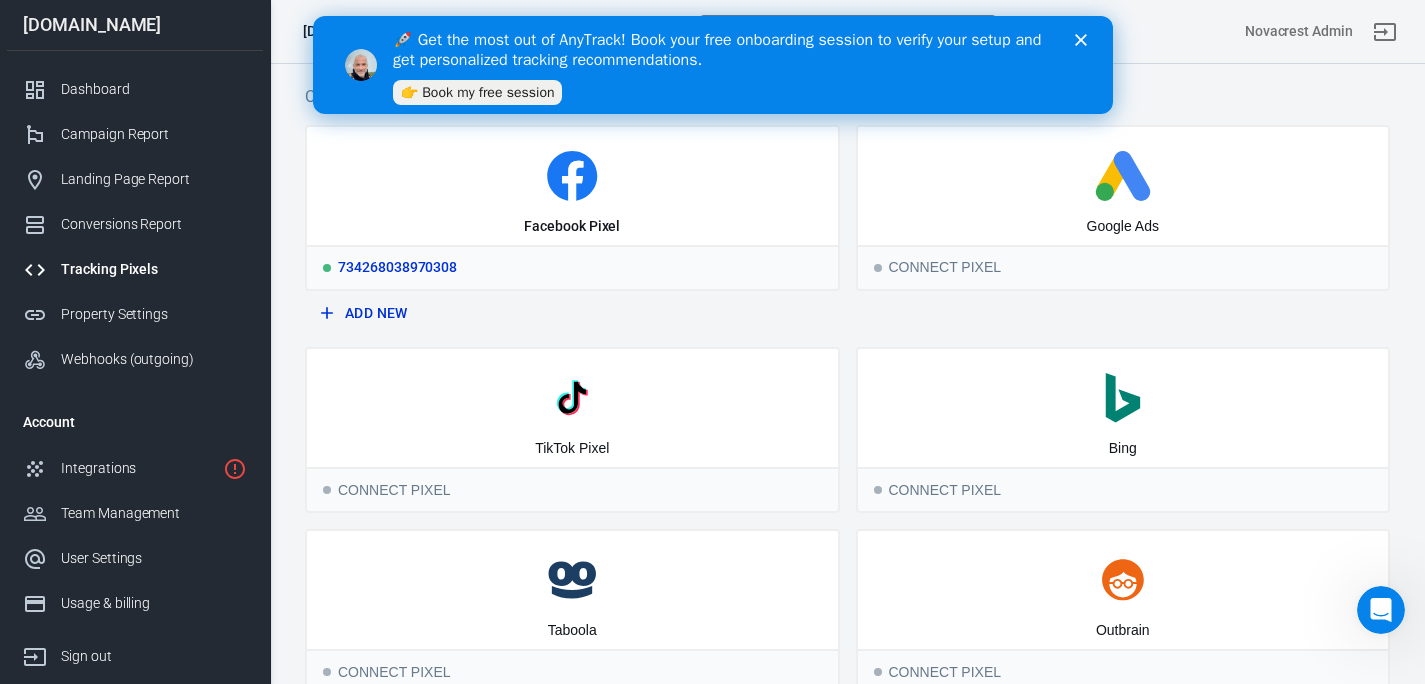click 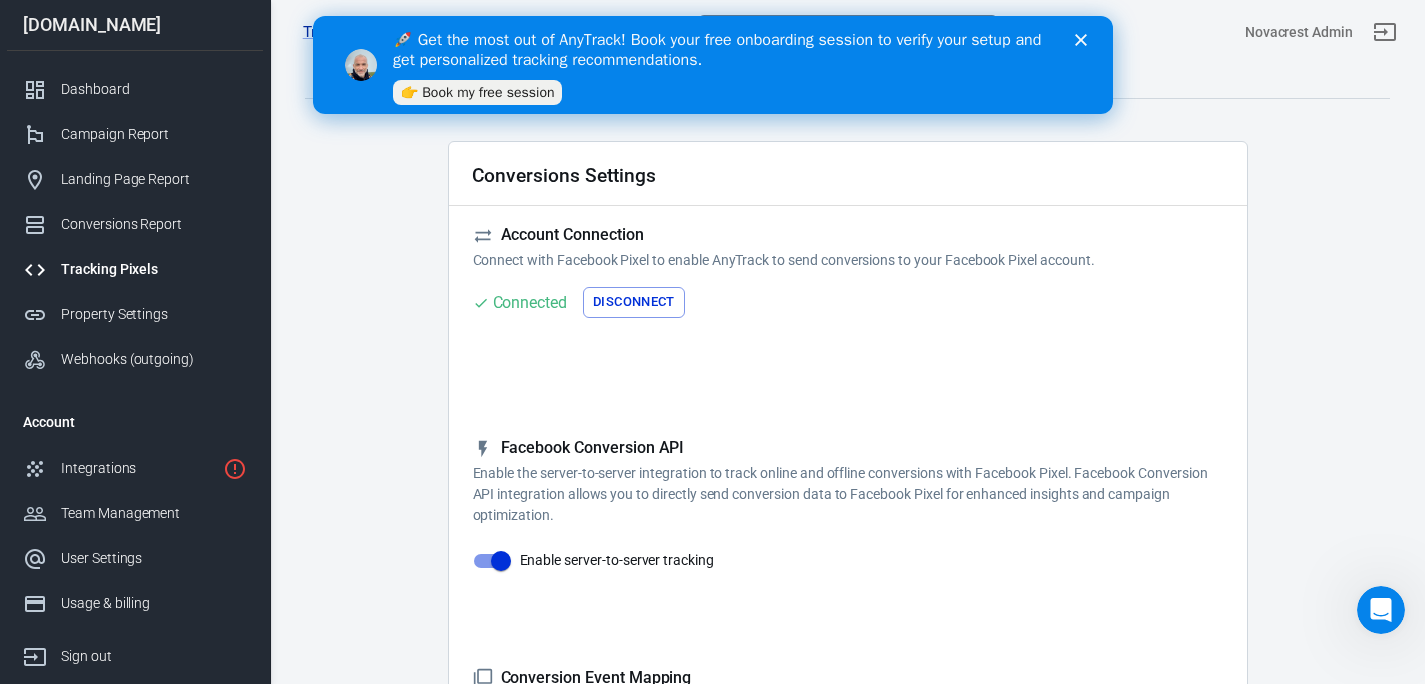 click on "🚀 Get the most out of AnyTrack! Book your free onboarding session to verify your setup and get personalized tracking recommendations. 👉 Book my free session" at bounding box center [712, 65] 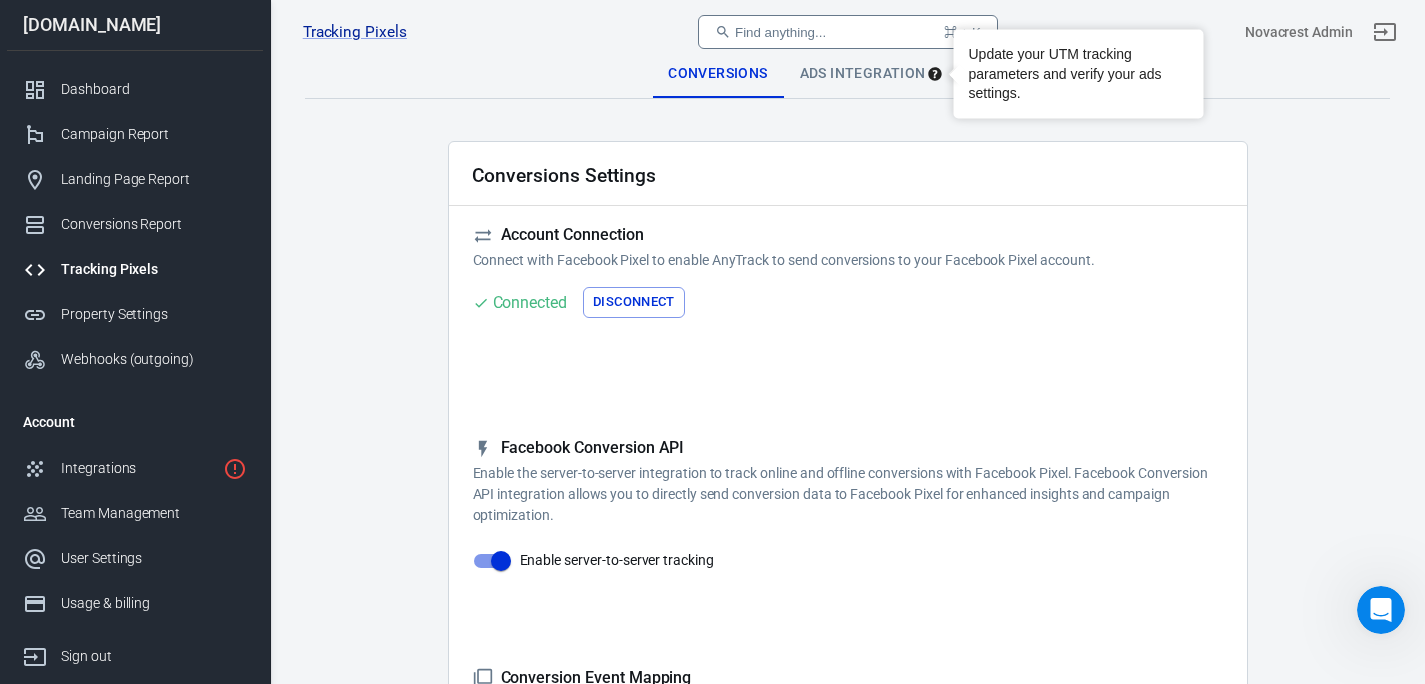 click on "Ads Integration" at bounding box center (863, 74) 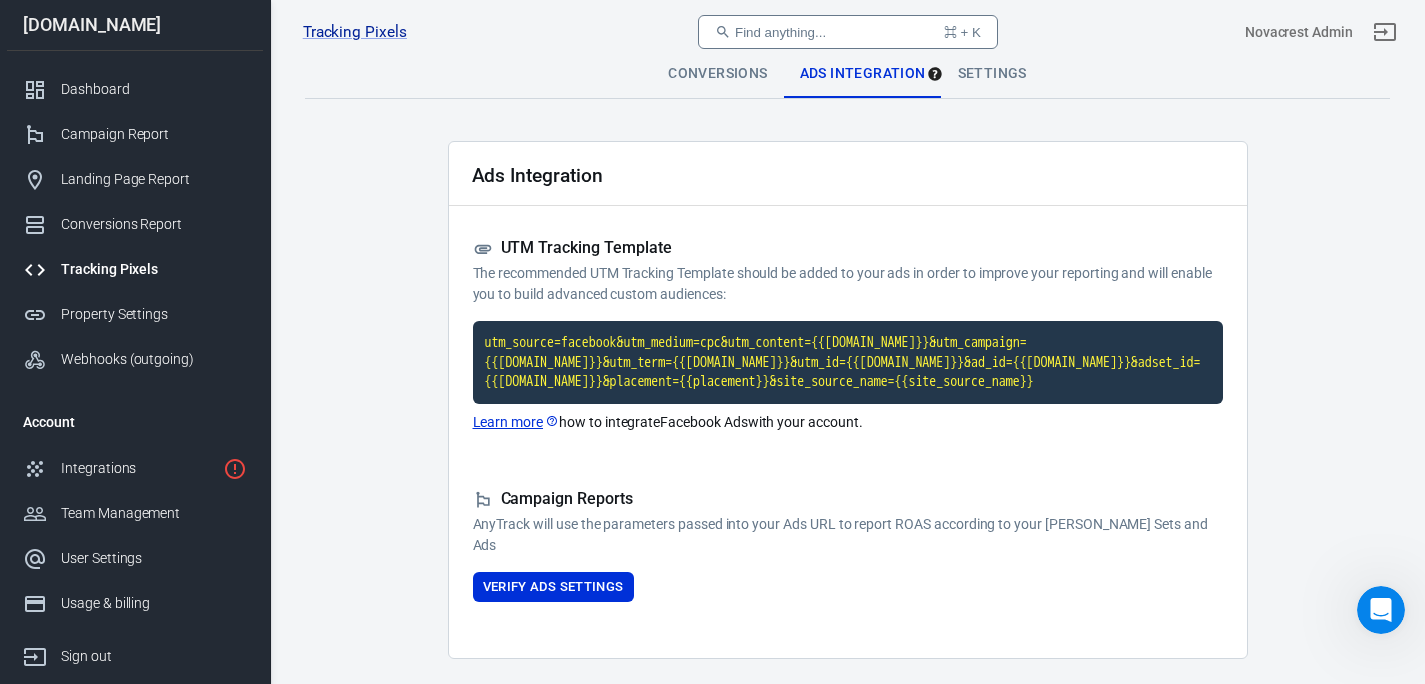 click on "utm_source=facebook&utm_medium=cpc&utm_content={{[DOMAIN_NAME]}}&utm_campaign={{[DOMAIN_NAME]}}&utm_term={{[DOMAIN_NAME]}}&utm_id={{[DOMAIN_NAME]}}&ad_id={{[DOMAIN_NAME]}}&adset_id={{[DOMAIN_NAME]}}&placement={{placement}}&site_source_name={{site_source_name}}" at bounding box center [848, 362] 